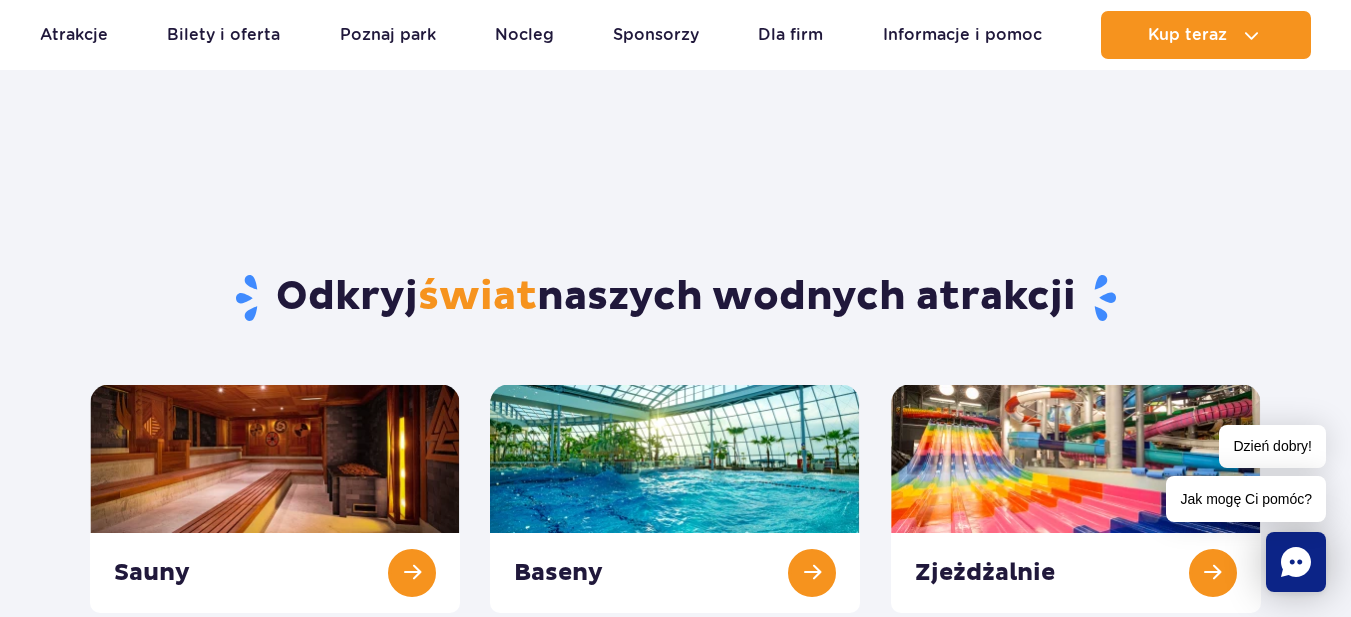 scroll, scrollTop: 100, scrollLeft: 0, axis: vertical 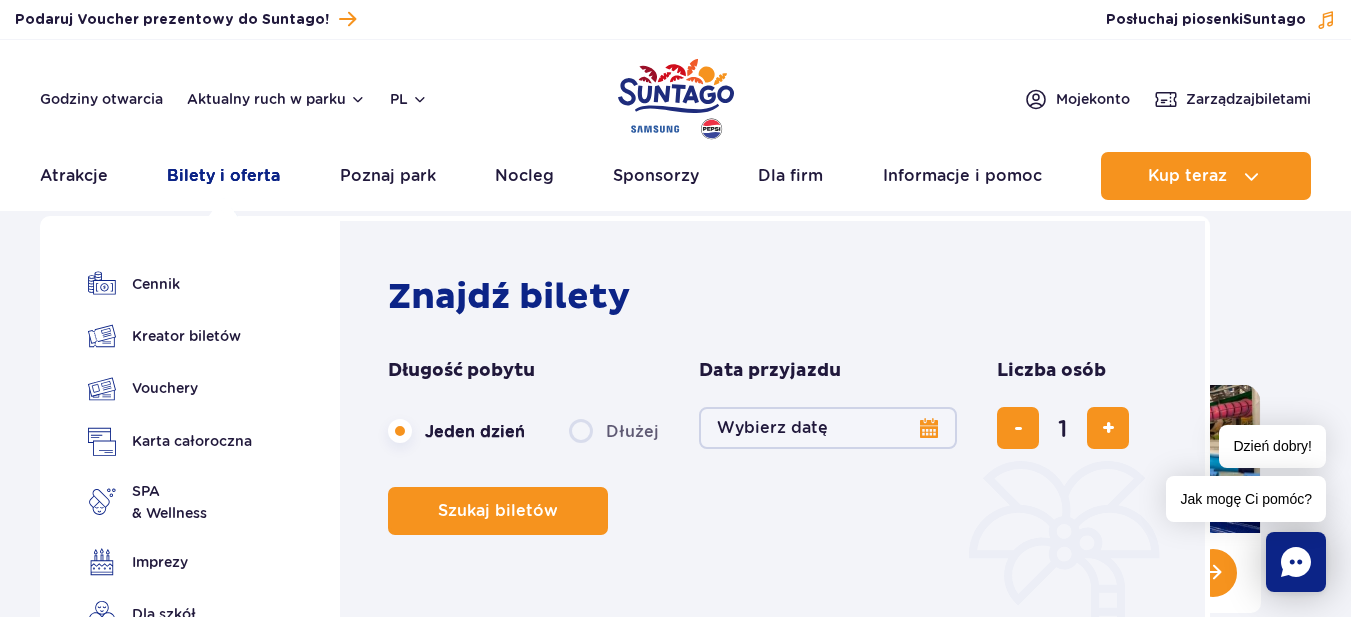 click on "Bilety i oferta" at bounding box center [223, 176] 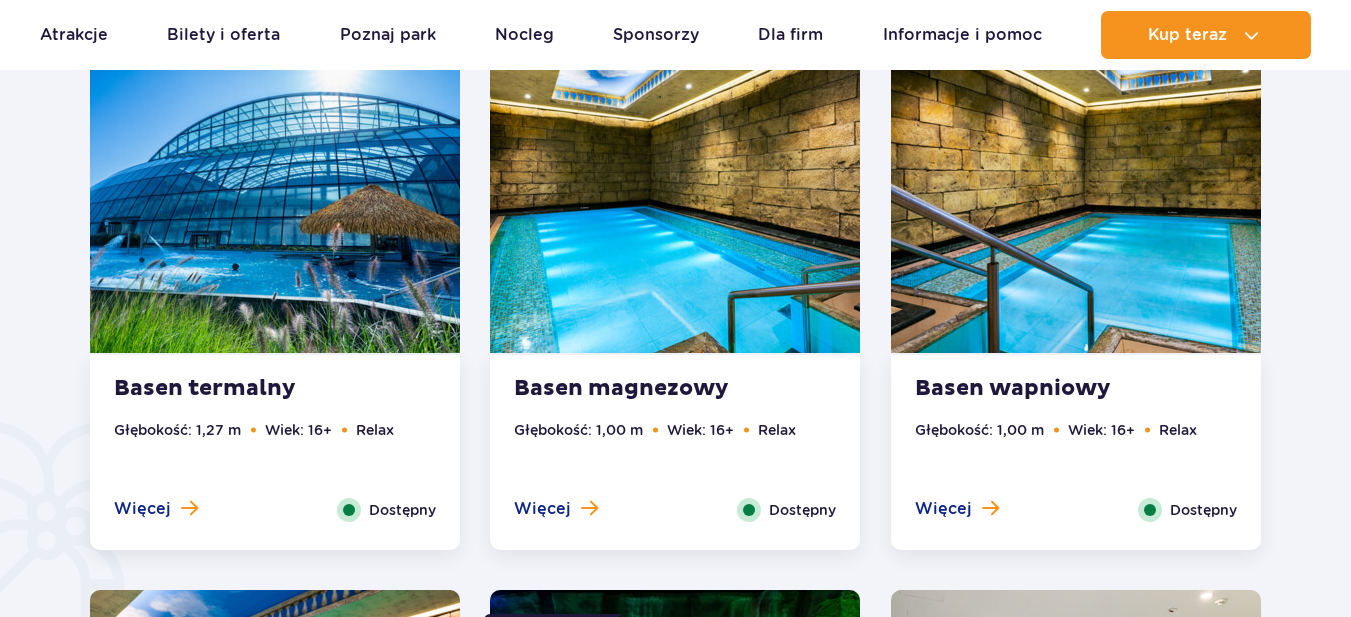 scroll, scrollTop: 1200, scrollLeft: 0, axis: vertical 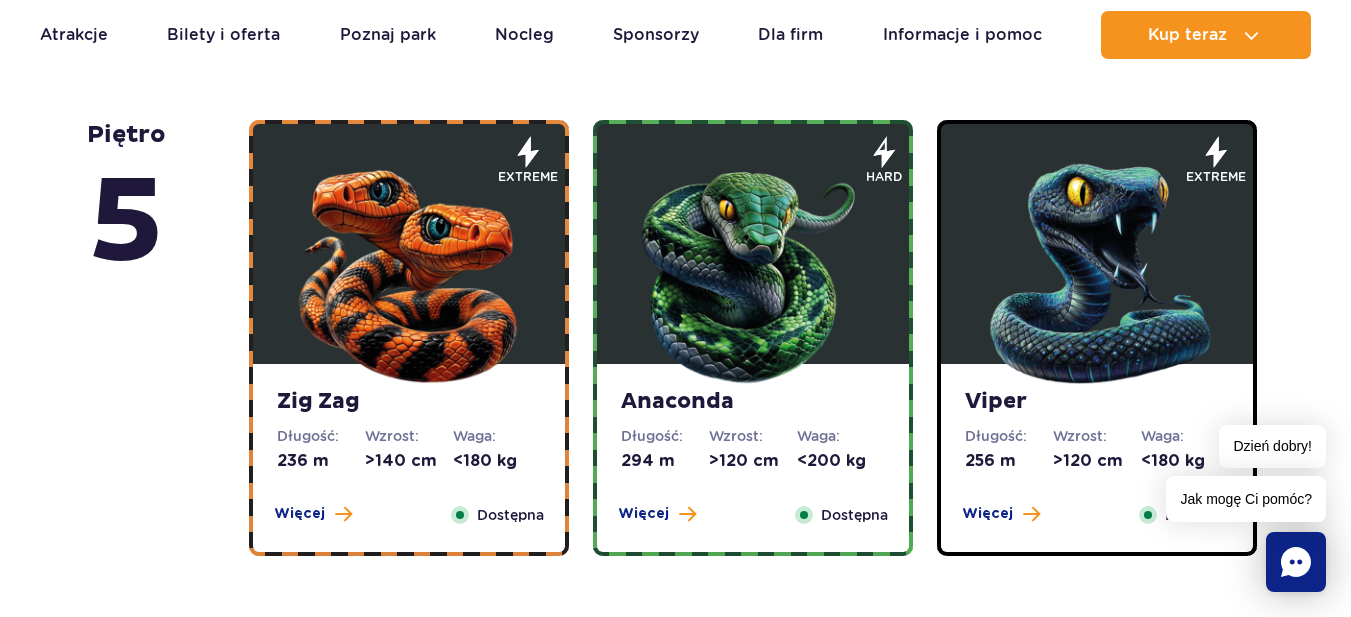 drag, startPoint x: 394, startPoint y: 336, endPoint x: 70, endPoint y: 346, distance: 324.1543 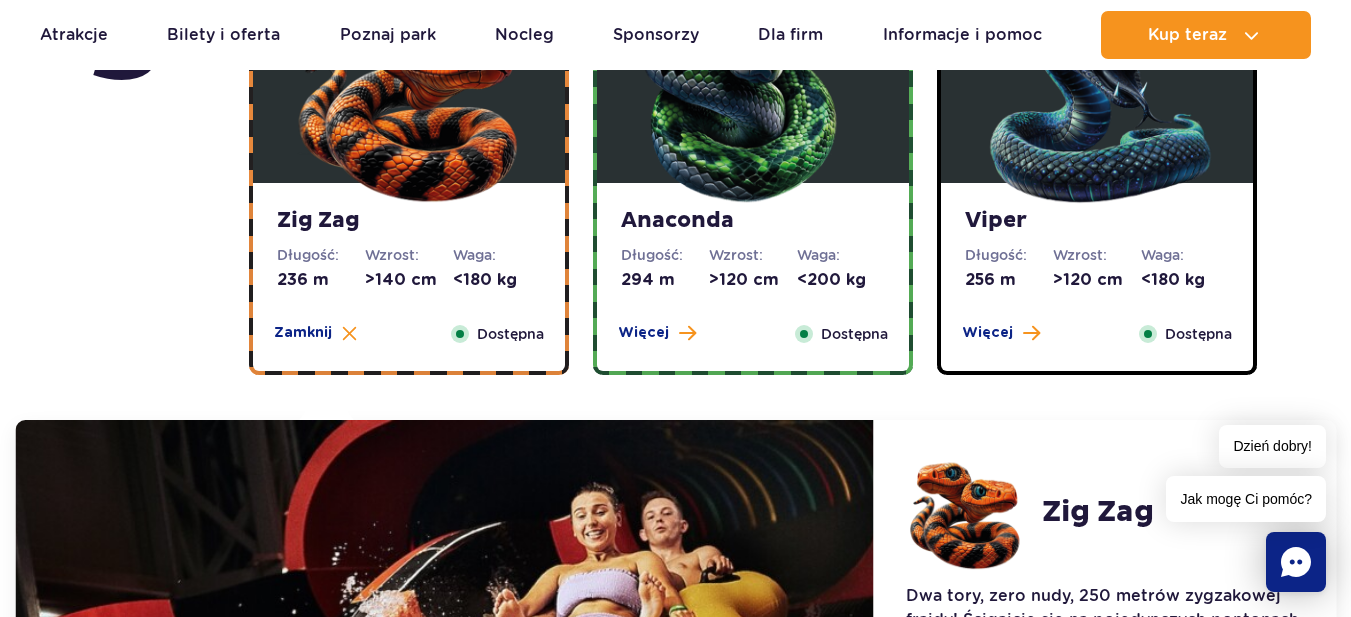 scroll, scrollTop: 1181, scrollLeft: 0, axis: vertical 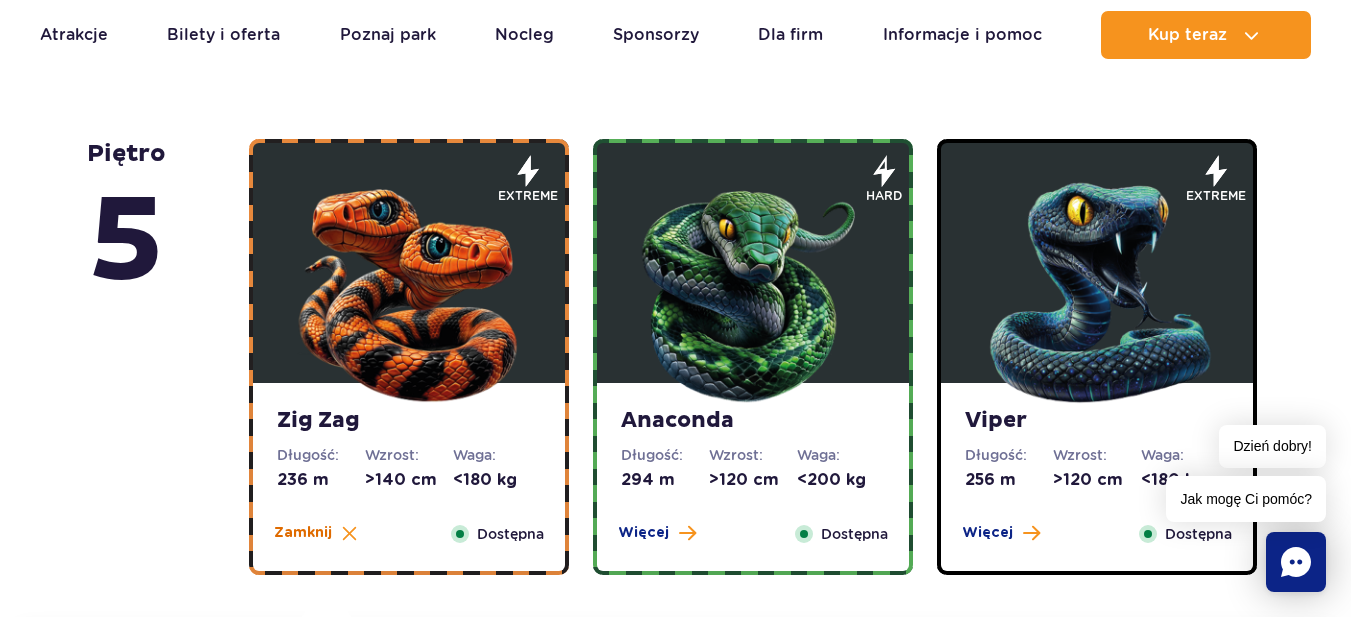 click on "Zamknij" at bounding box center [303, 533] 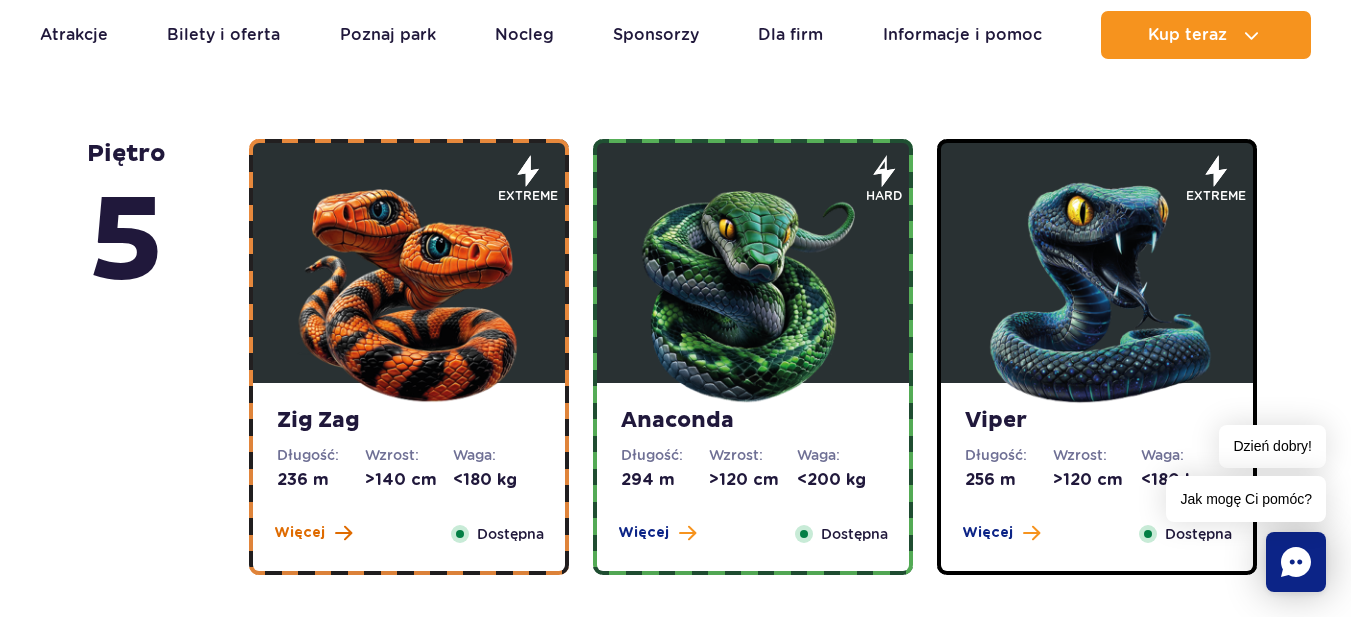 click on "Więcej" at bounding box center [299, 533] 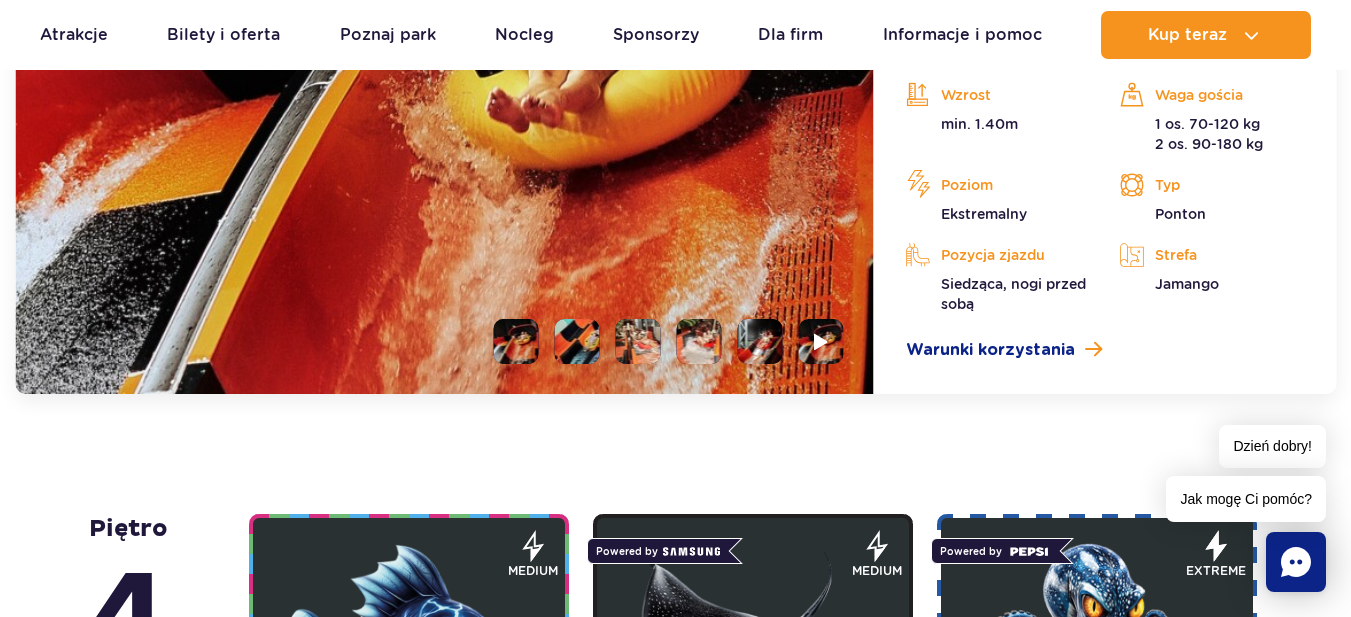 scroll, scrollTop: 1781, scrollLeft: 0, axis: vertical 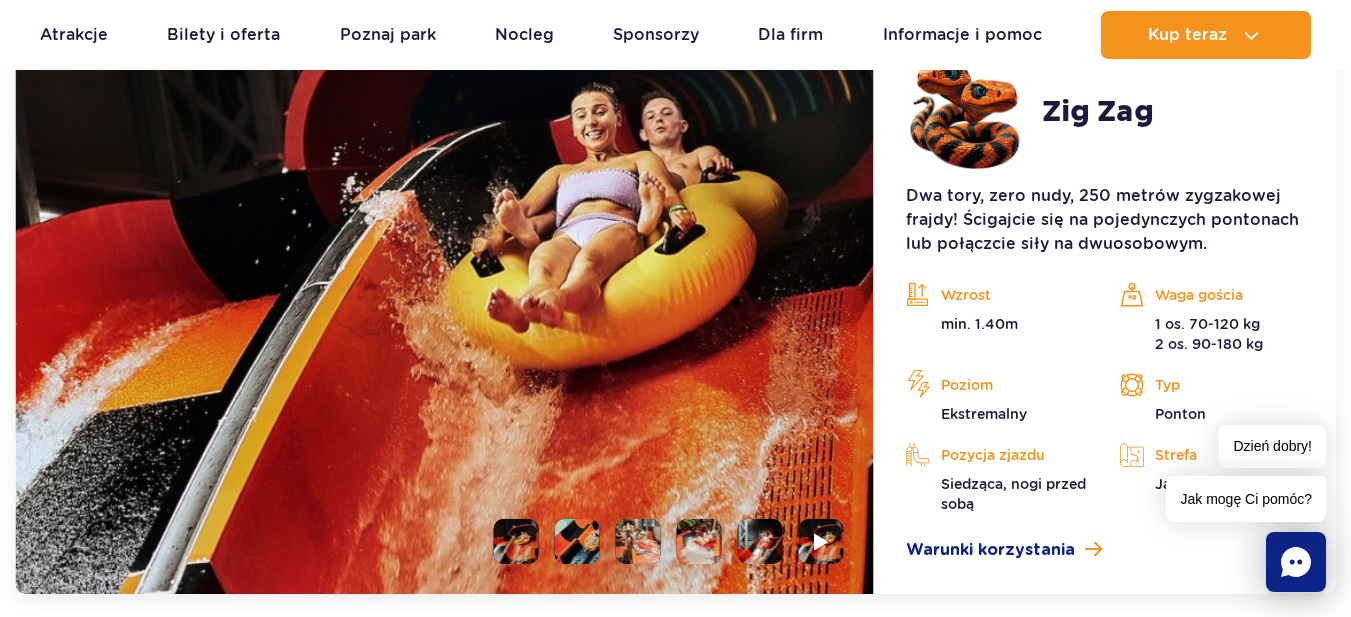 click at bounding box center (577, 541) 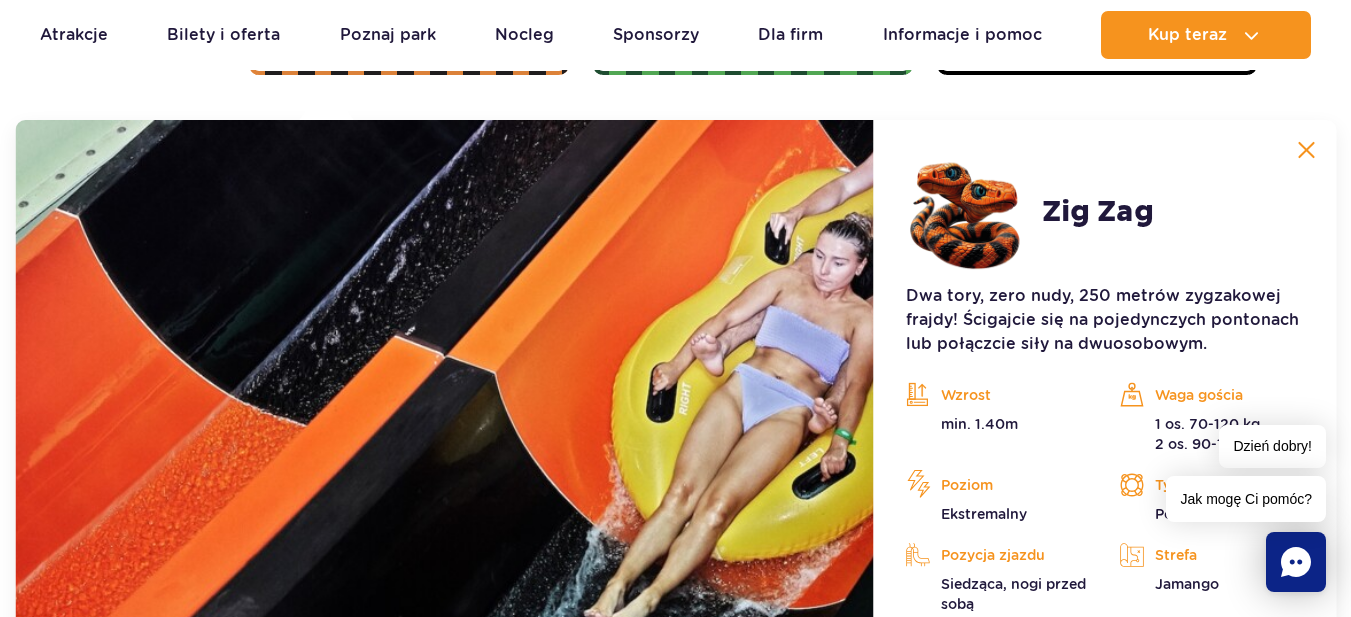 scroll, scrollTop: 1781, scrollLeft: 0, axis: vertical 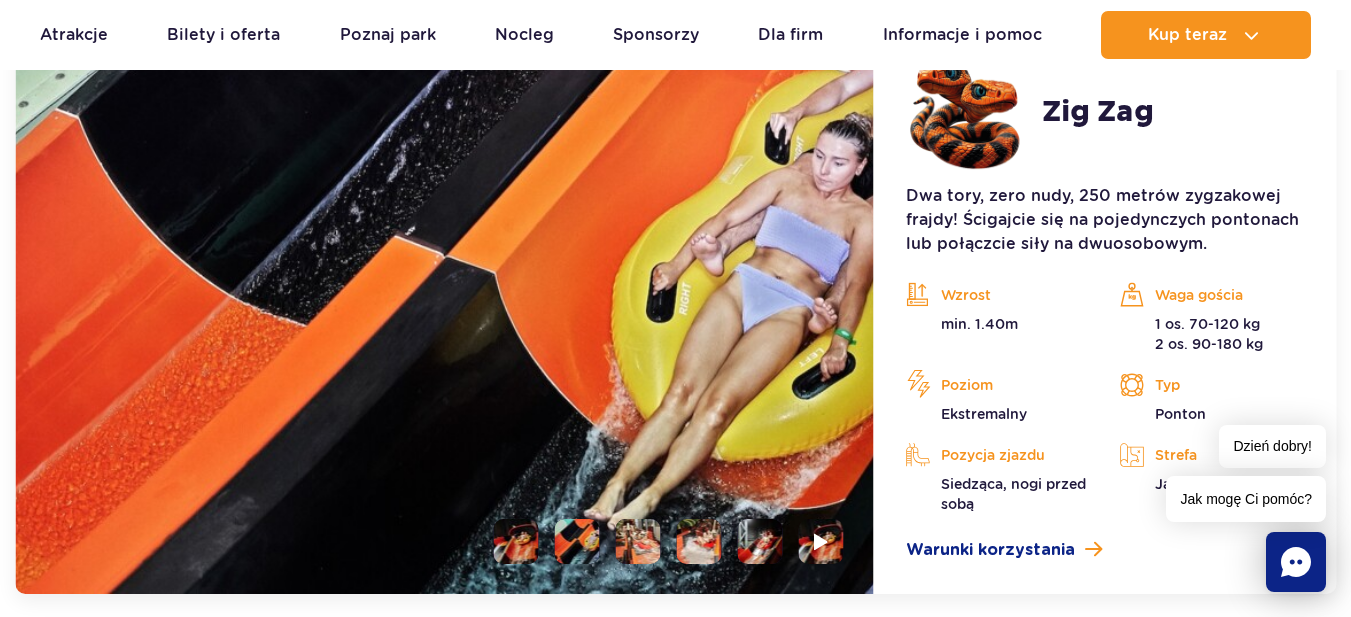 click at bounding box center [638, 541] 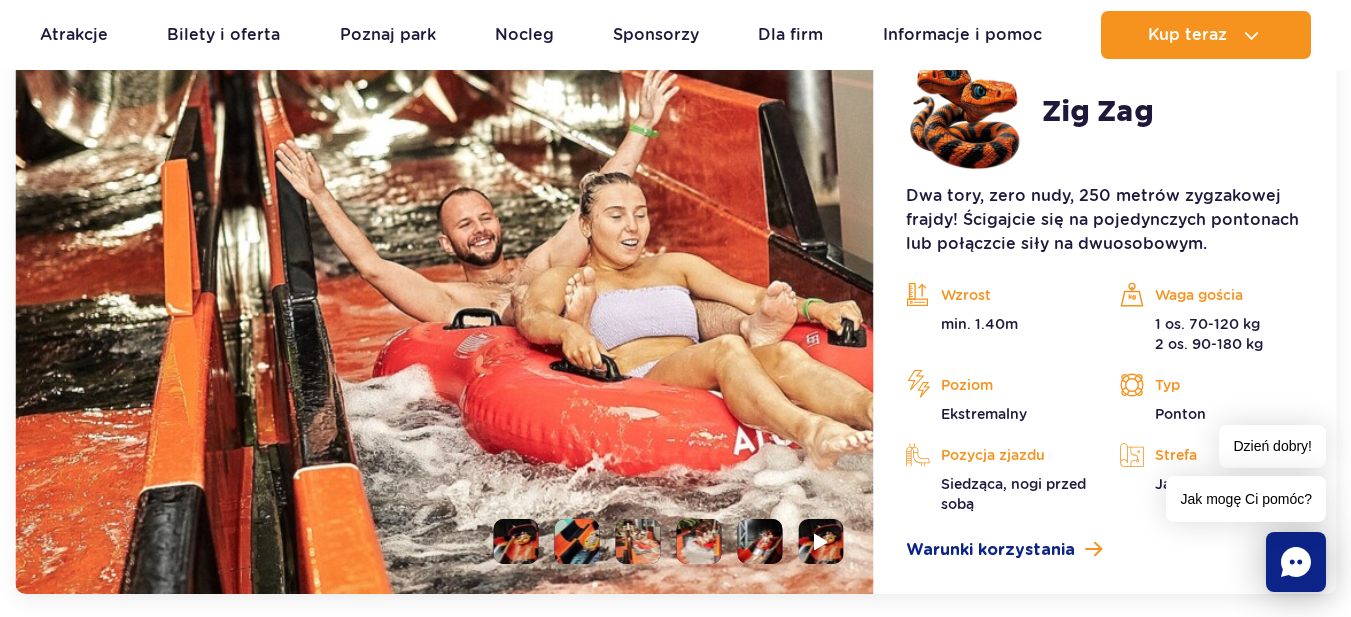 click at bounding box center (699, 541) 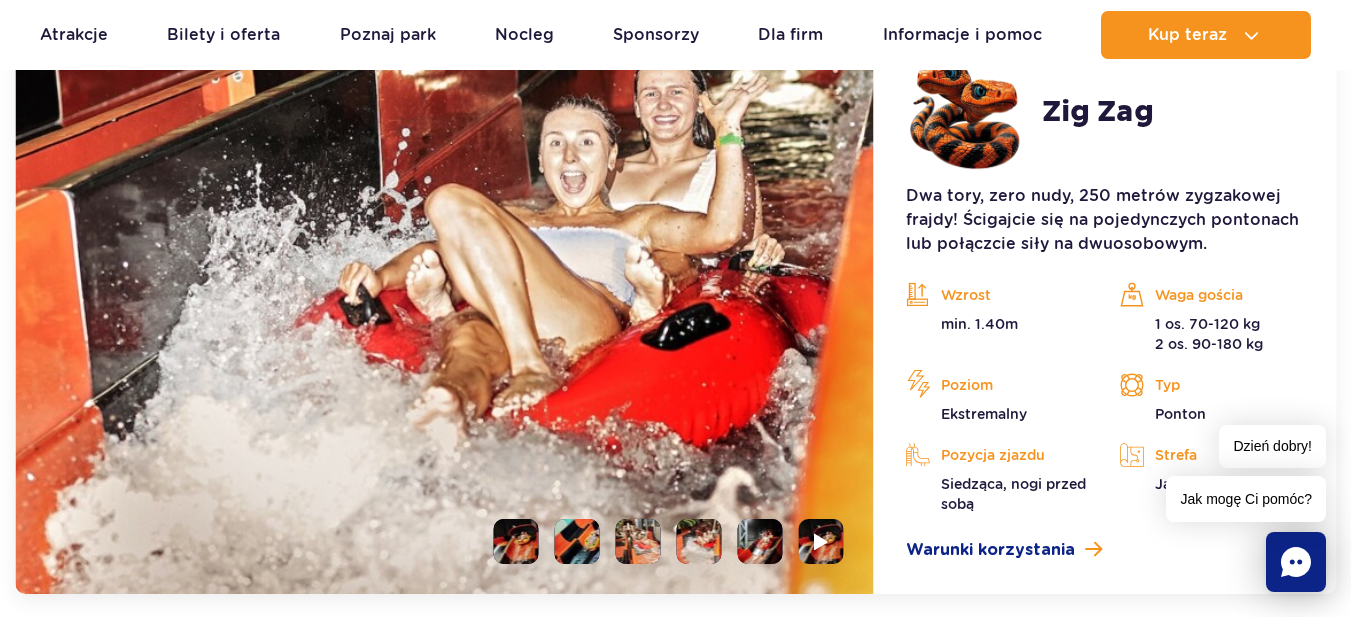 click at bounding box center (760, 541) 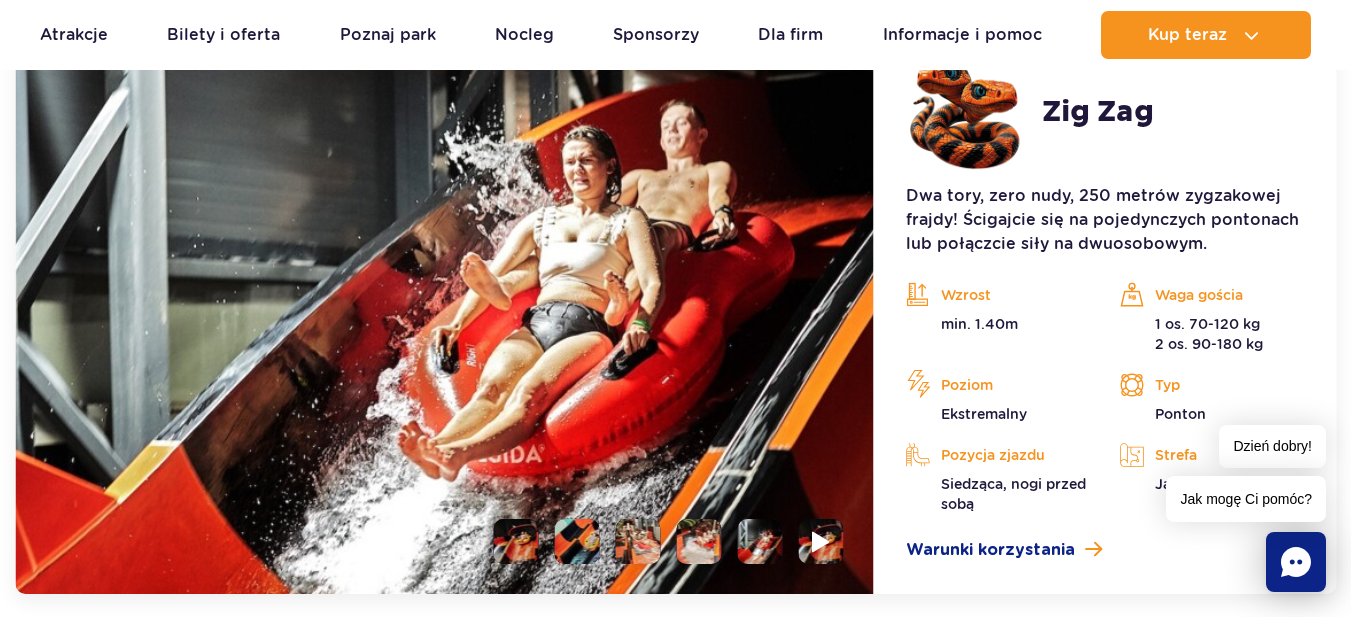 click at bounding box center [821, 541] 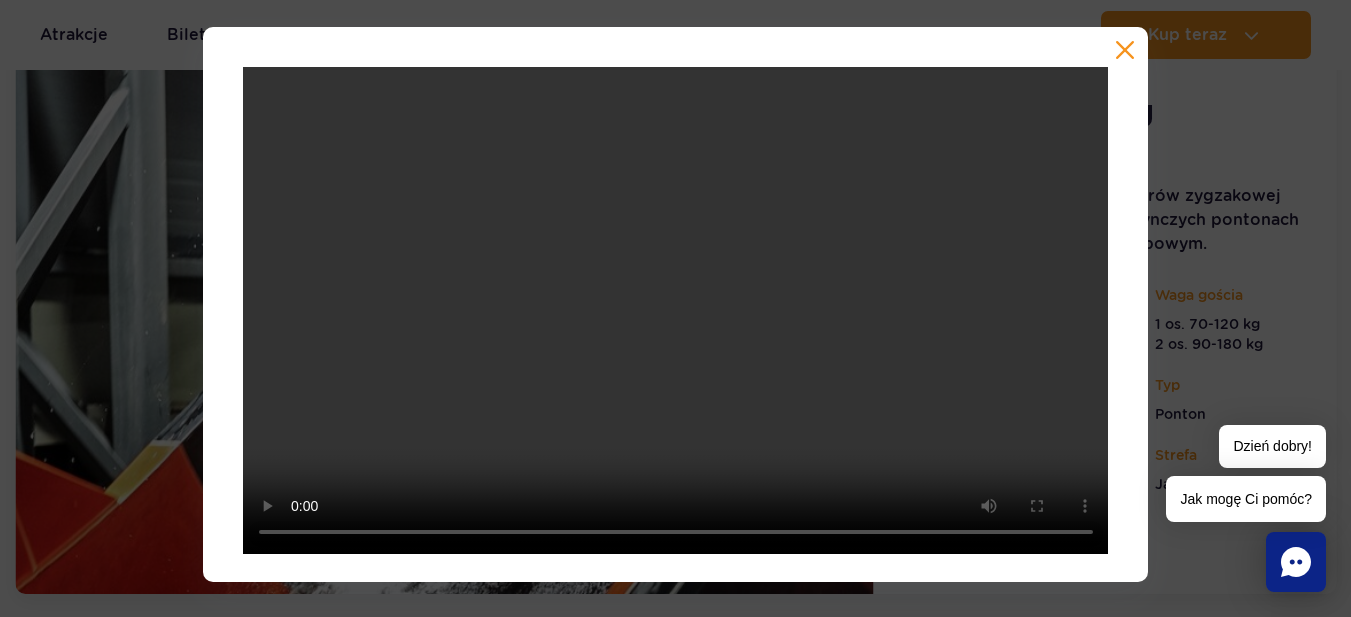 click at bounding box center [676, 304] 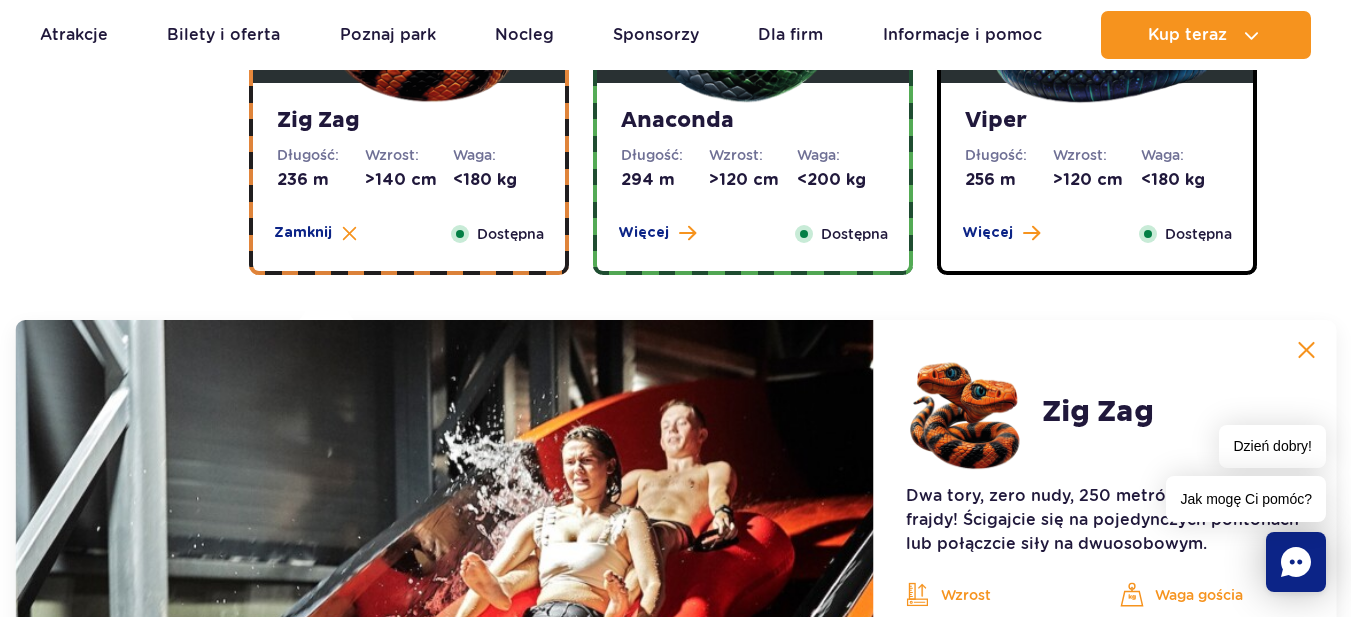 scroll, scrollTop: 1181, scrollLeft: 0, axis: vertical 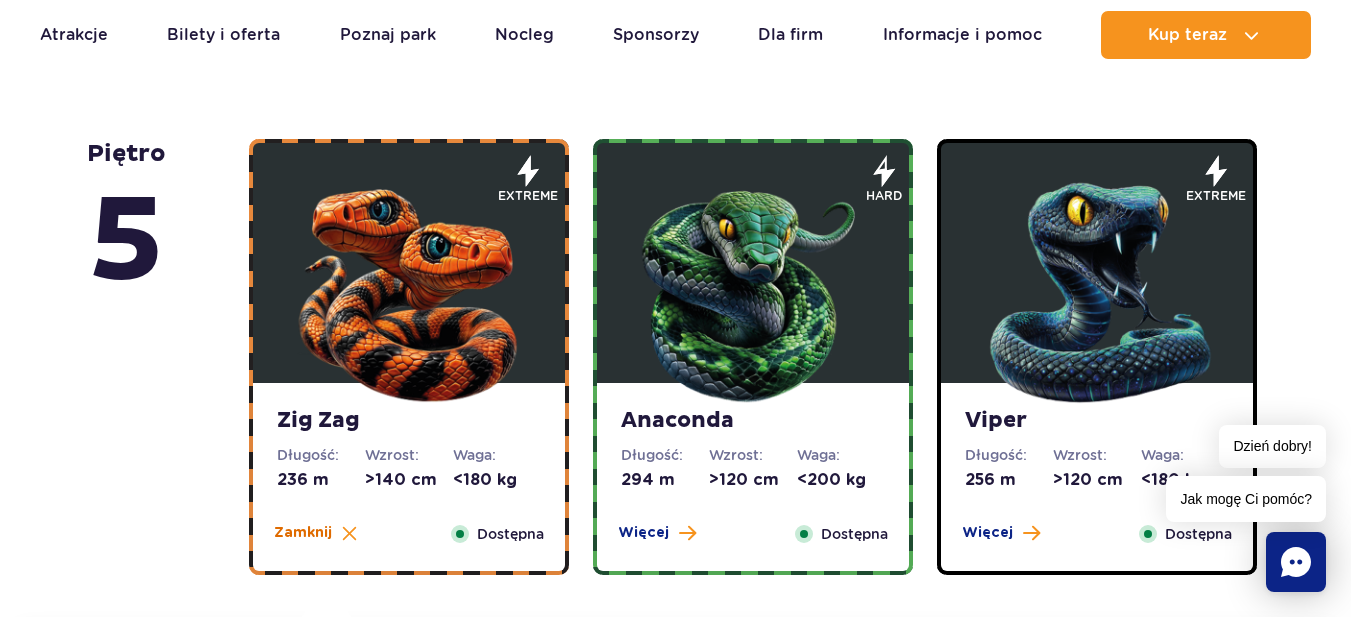click on "Zamknij" at bounding box center [303, 533] 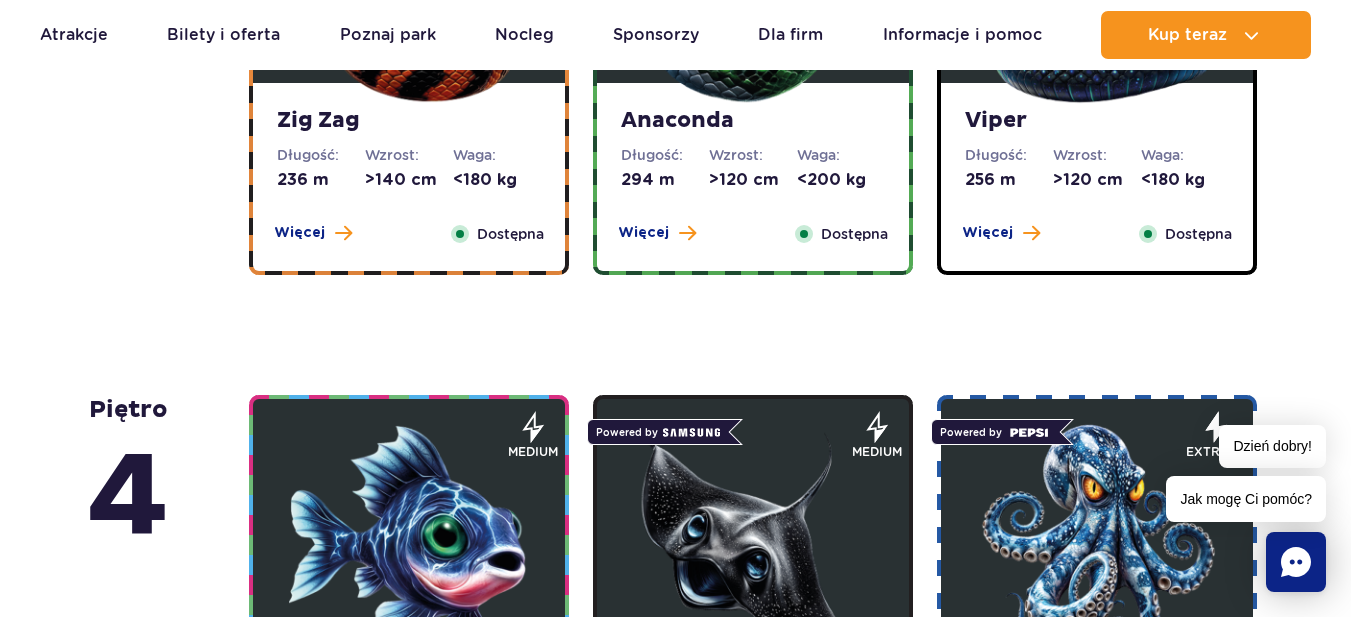 scroll, scrollTop: 1181, scrollLeft: 0, axis: vertical 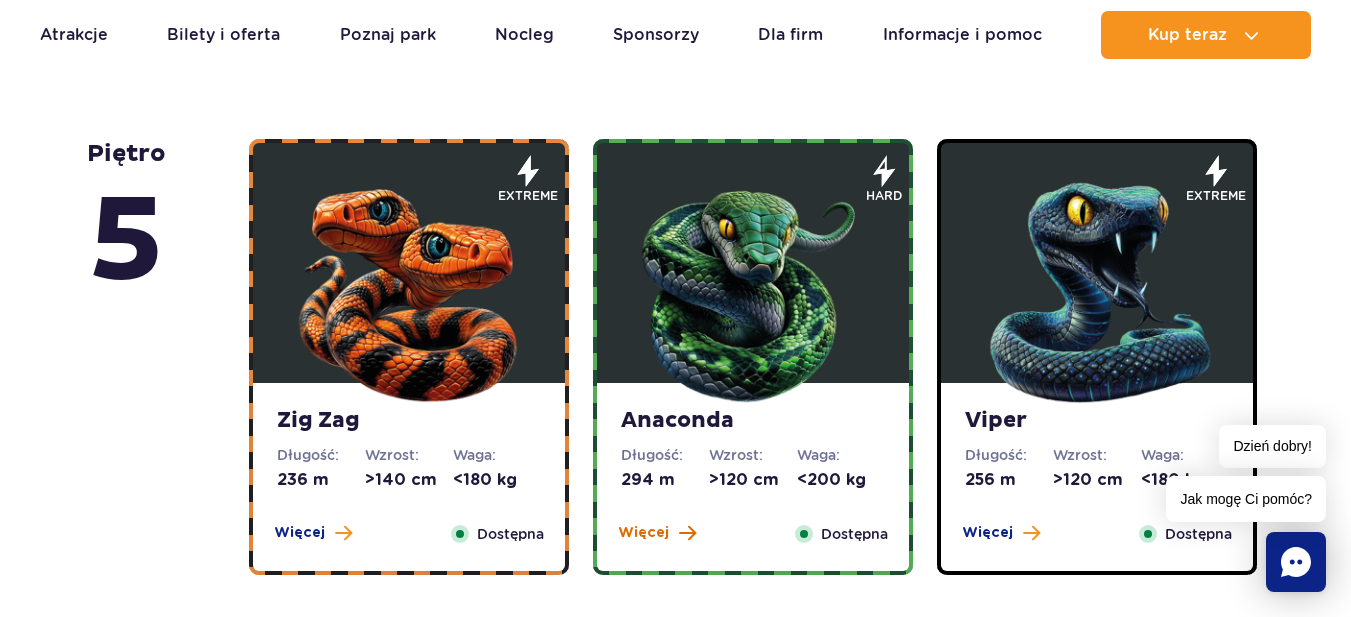 click on "Więcej" at bounding box center [643, 533] 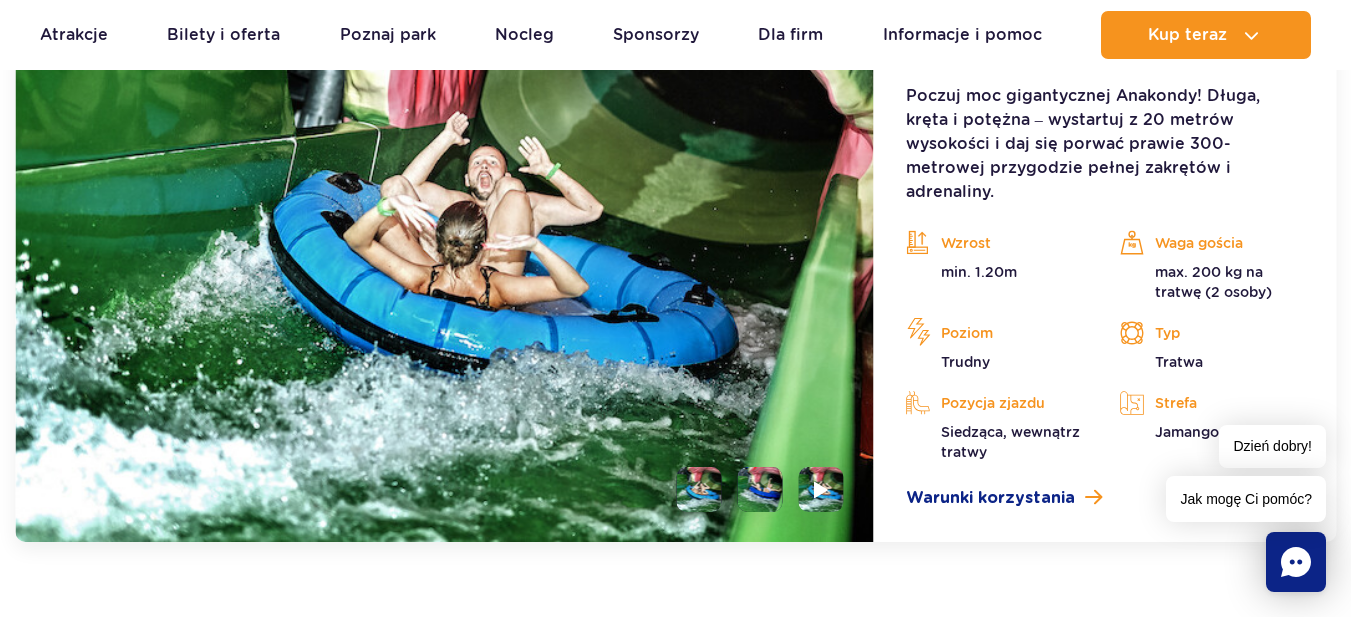 scroll, scrollTop: 1781, scrollLeft: 0, axis: vertical 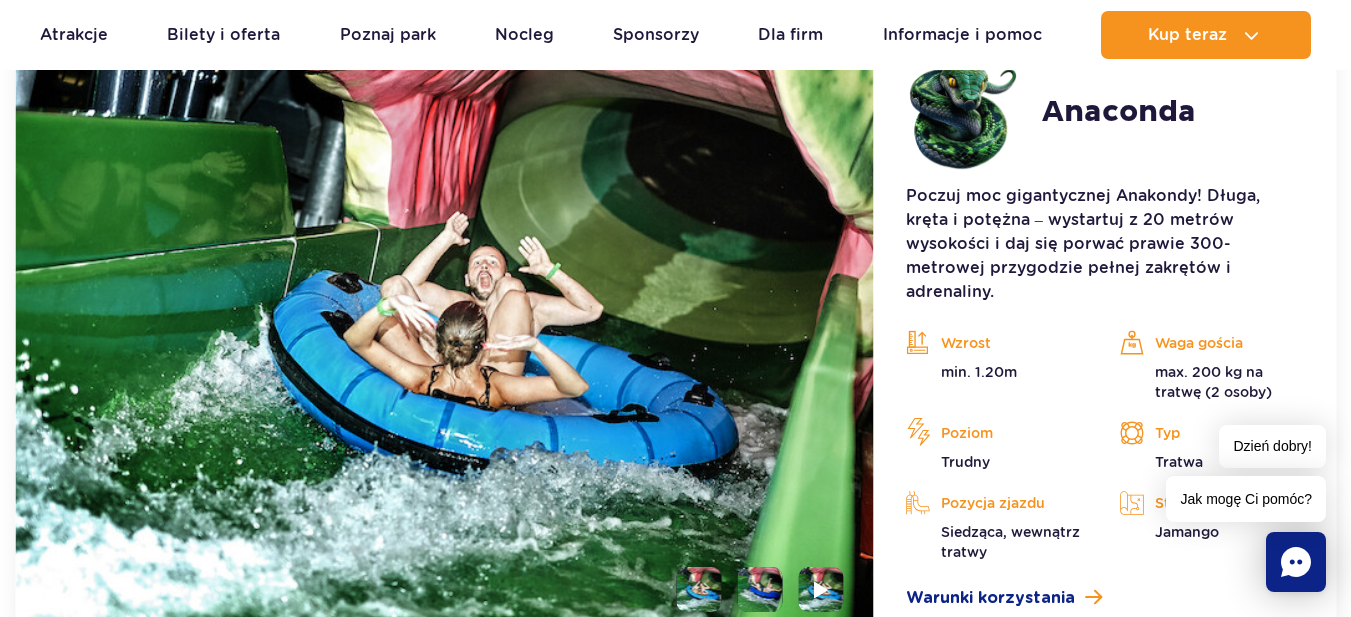 click at bounding box center [760, 589] 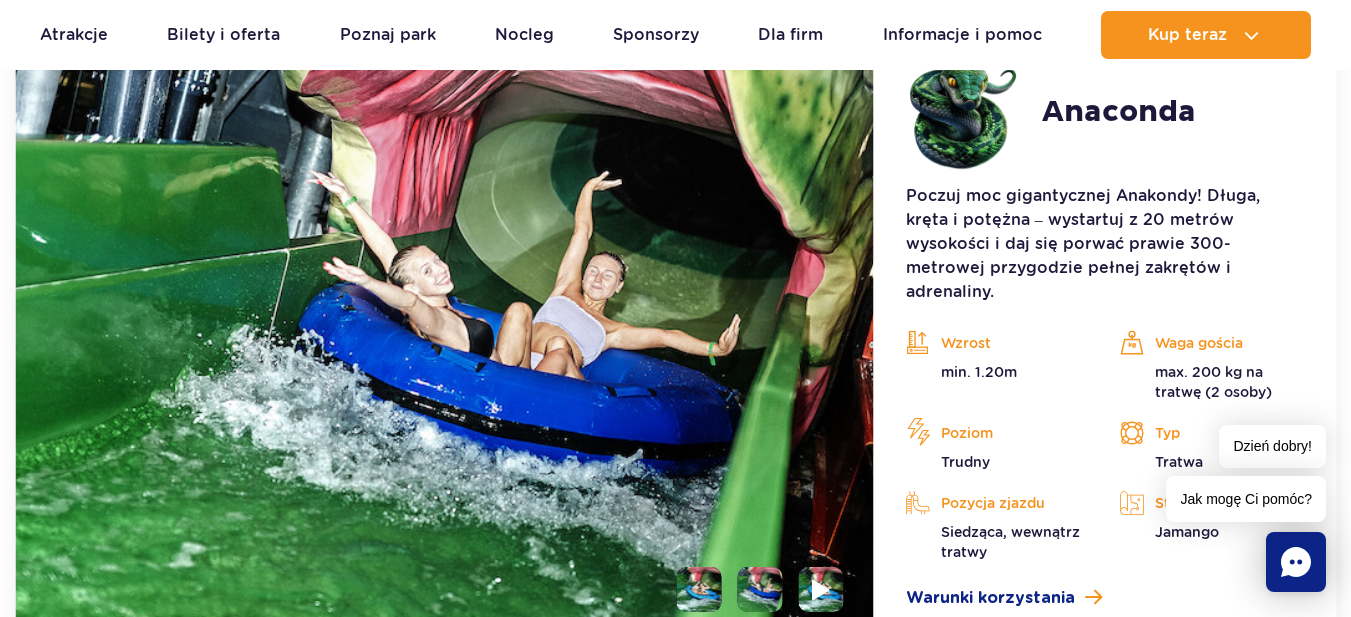 click at bounding box center (821, 589) 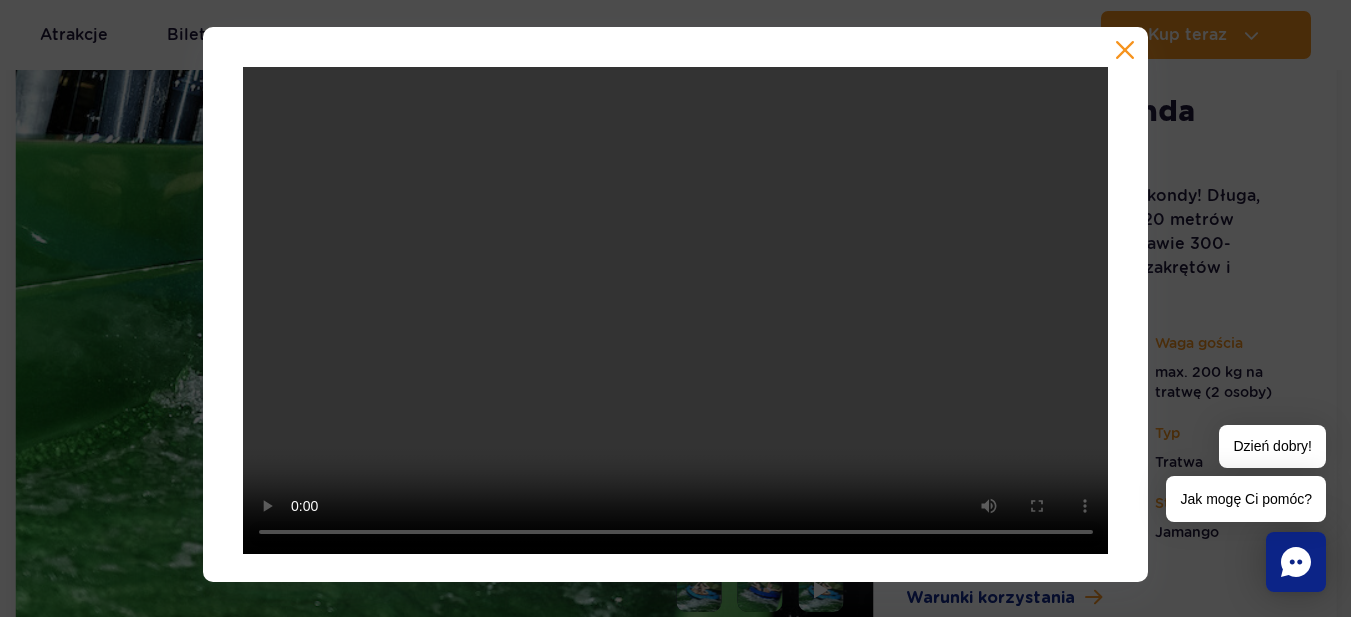 click at bounding box center [676, 304] 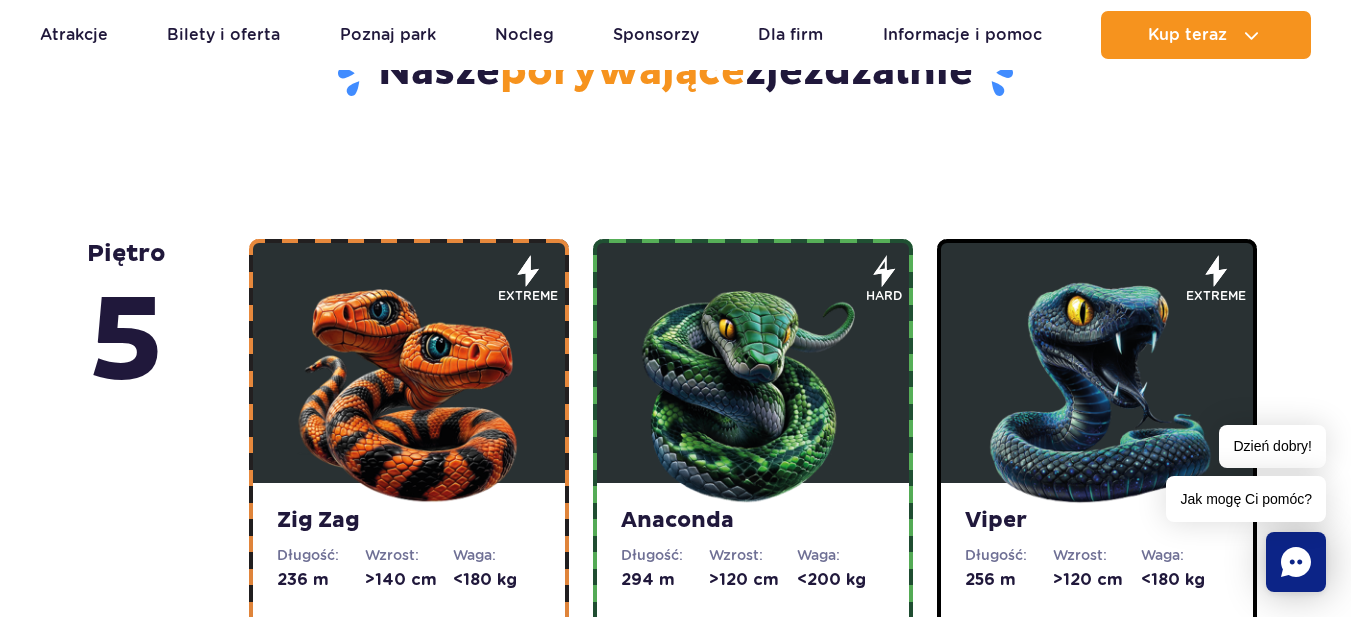 scroll, scrollTop: 1281, scrollLeft: 0, axis: vertical 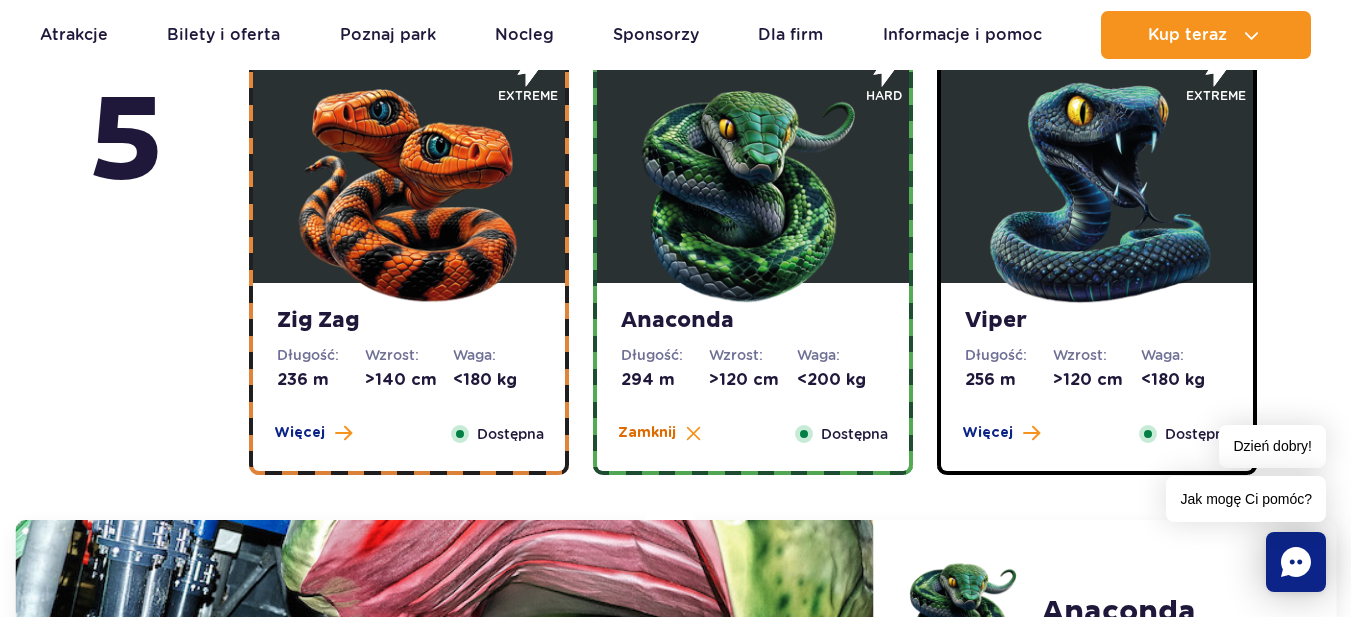 click on "Zamknij" at bounding box center (647, 433) 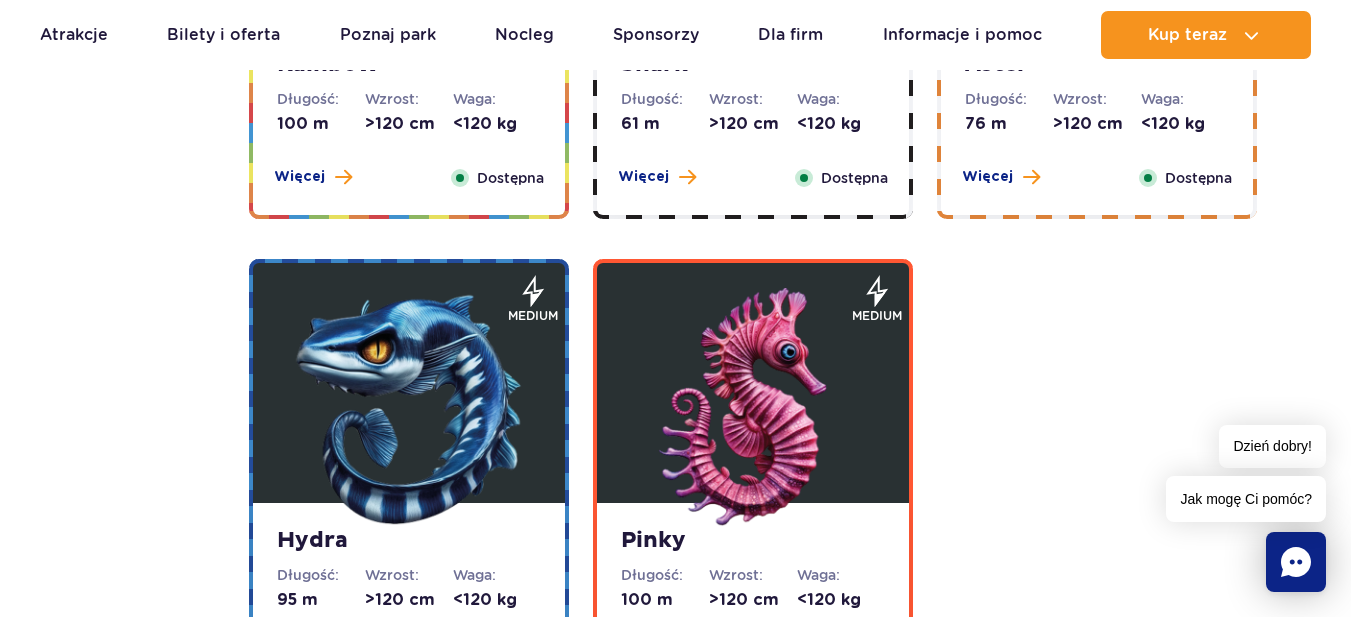 scroll, scrollTop: 3381, scrollLeft: 0, axis: vertical 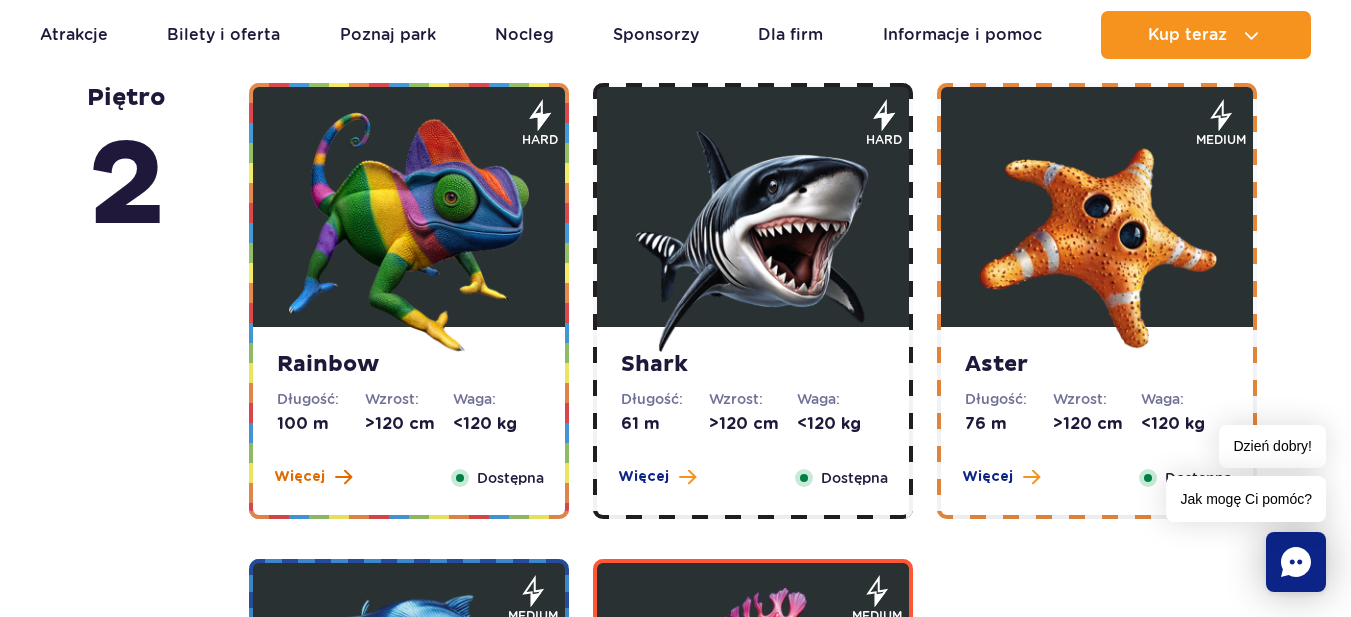 click on "Więcej" at bounding box center (313, 477) 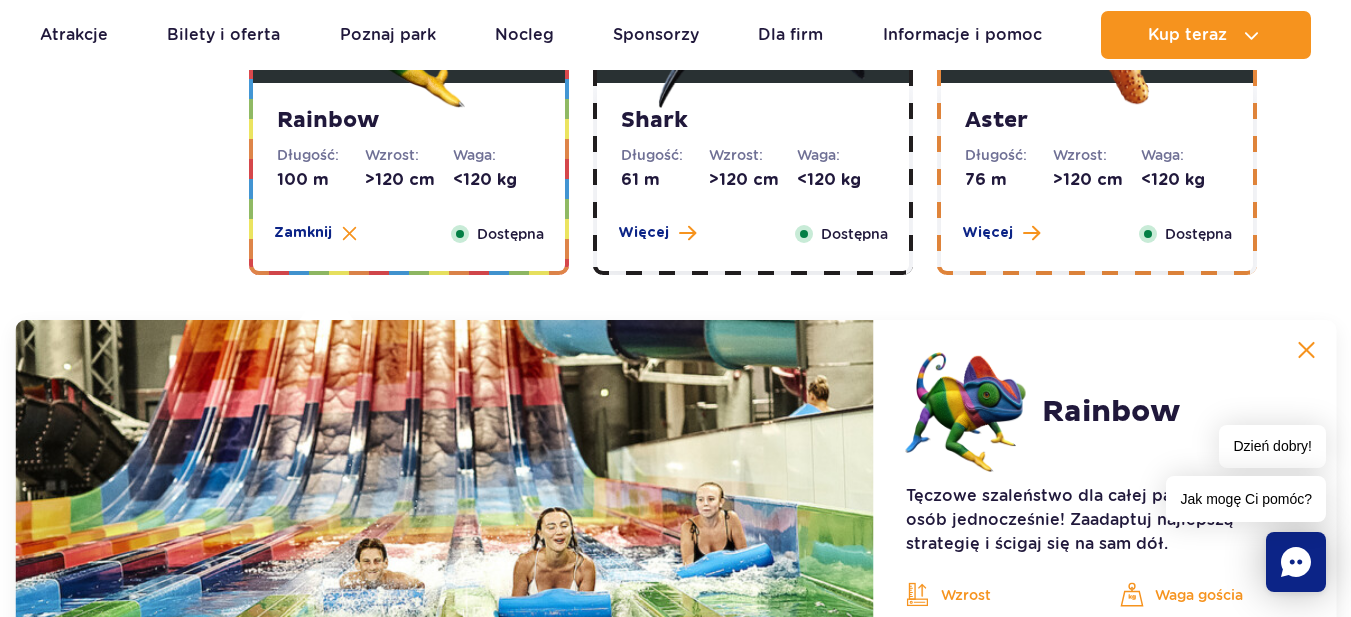 scroll, scrollTop: 3725, scrollLeft: 0, axis: vertical 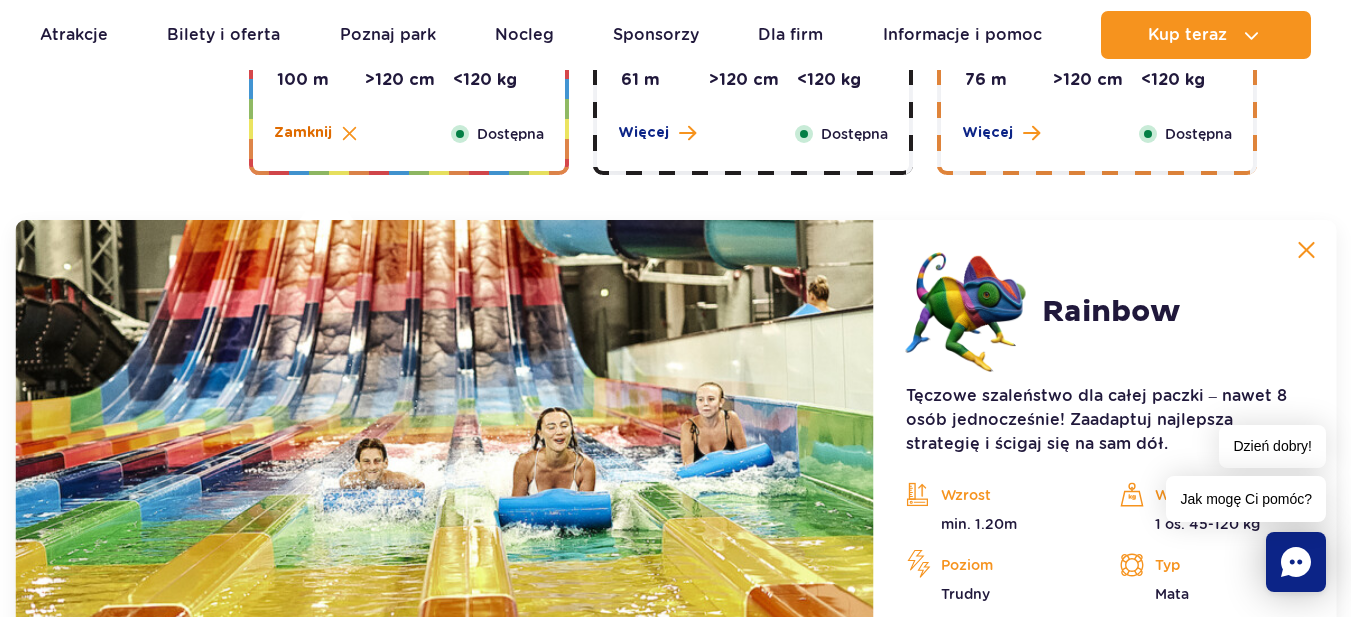 click at bounding box center [349, 133] 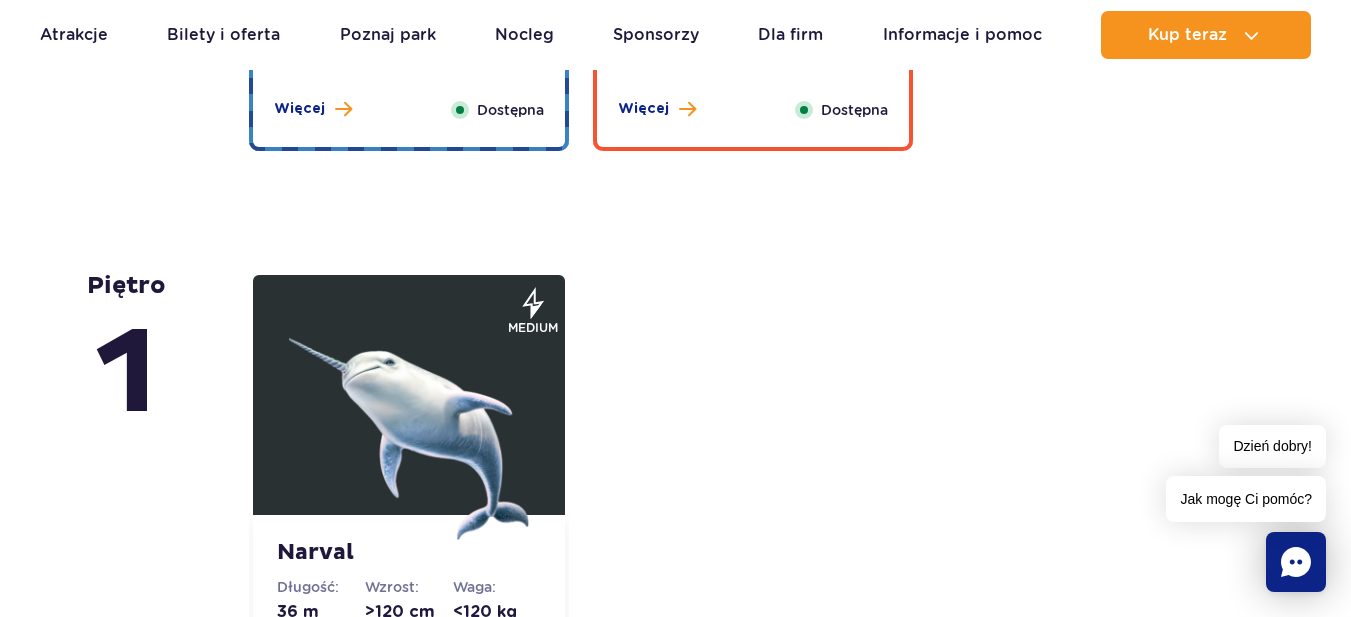 scroll, scrollTop: 4325, scrollLeft: 0, axis: vertical 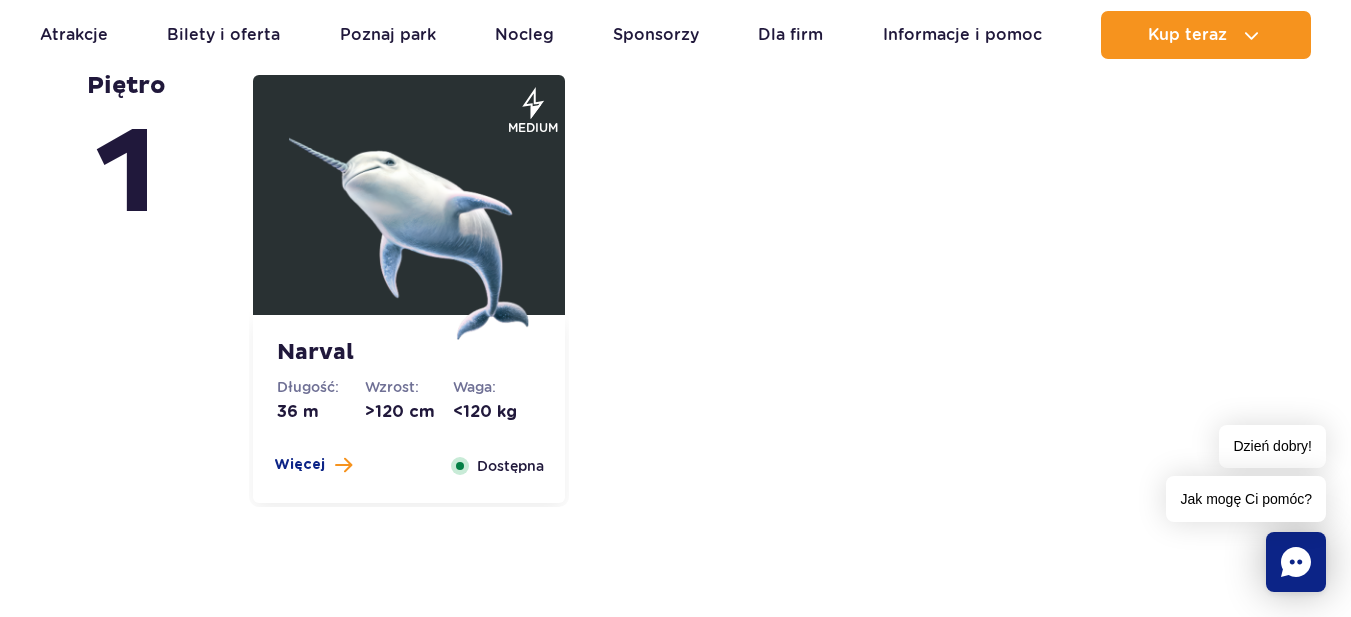 click on "Narval
Długość:
36 m
Wzrost:
>120 cm
Waga:
<120 kg
Więcej
Zamknij
Dostępna" at bounding box center (409, 409) 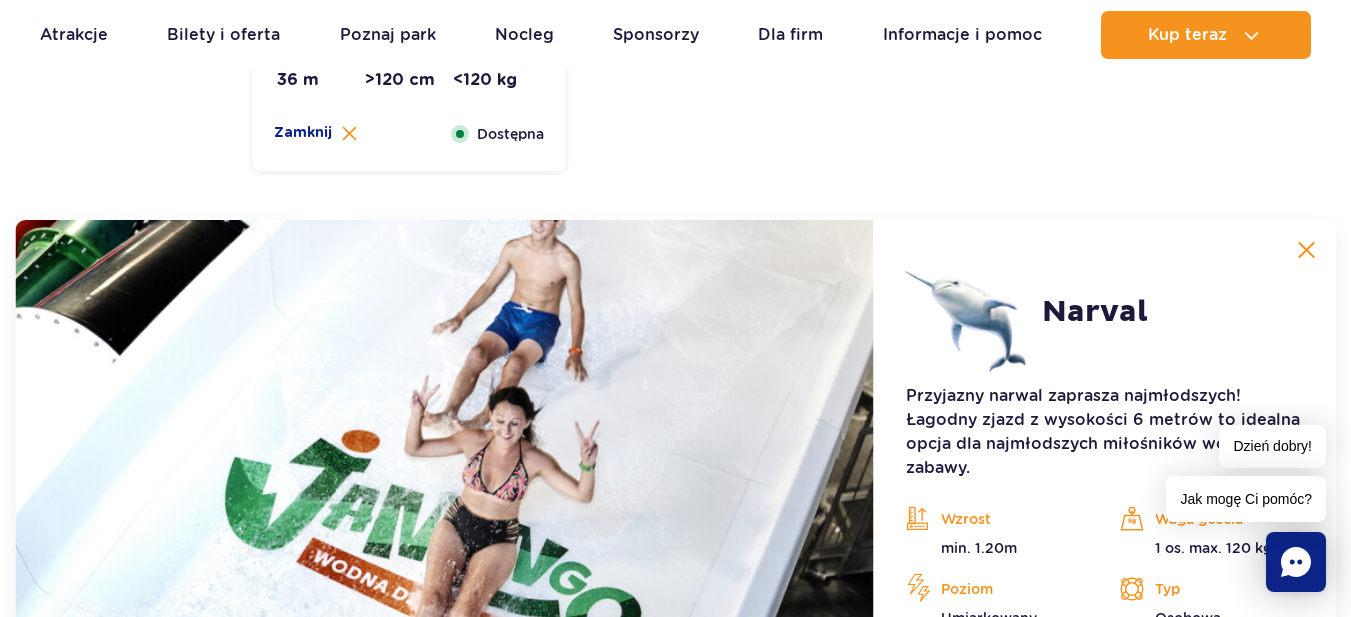 scroll, scrollTop: 5057, scrollLeft: 0, axis: vertical 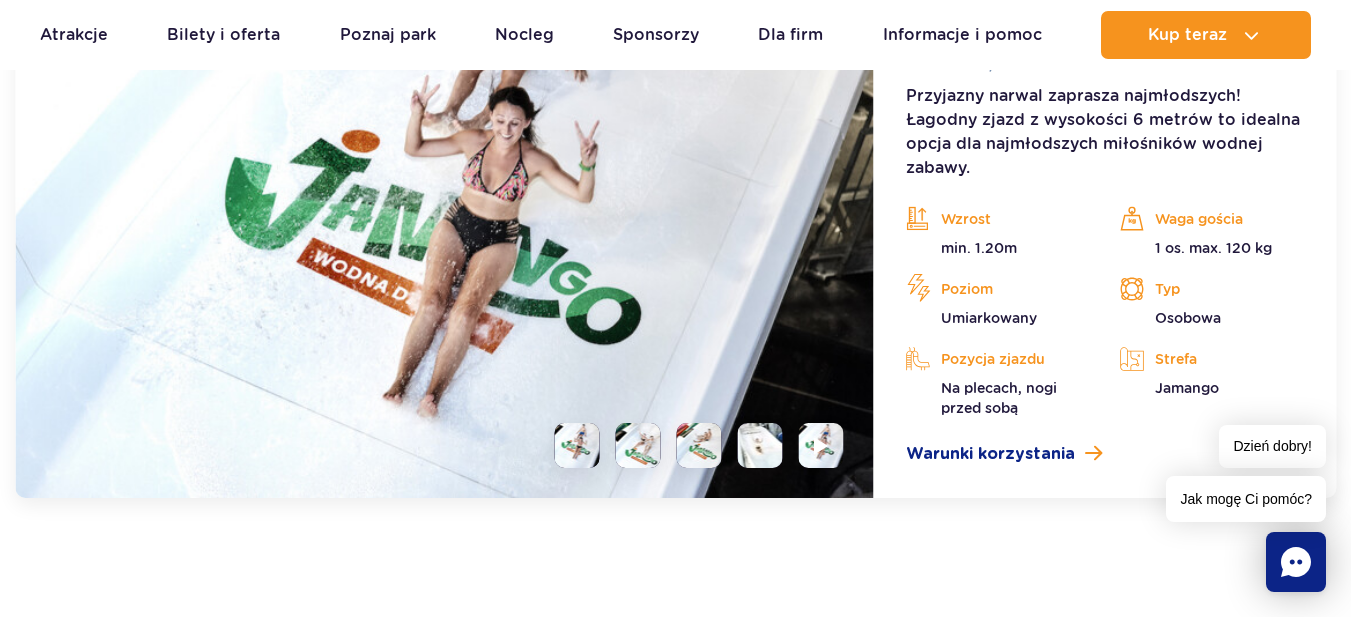 click at bounding box center (444, 209) 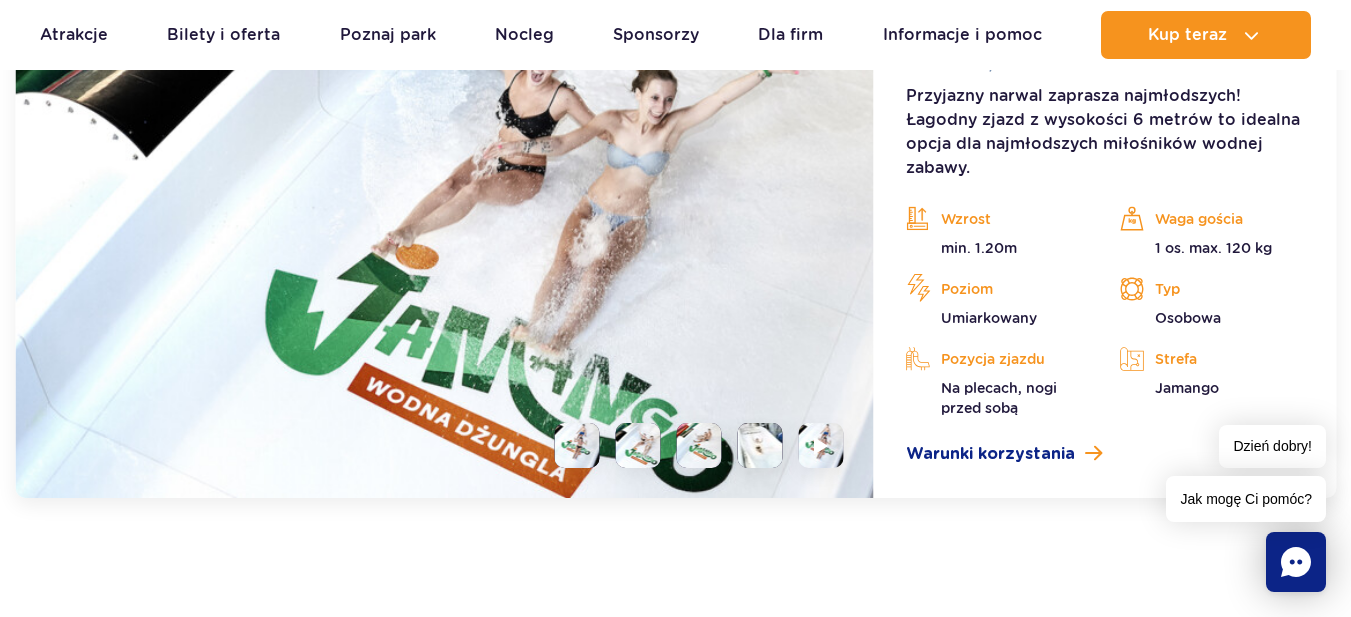 click at bounding box center [699, 445] 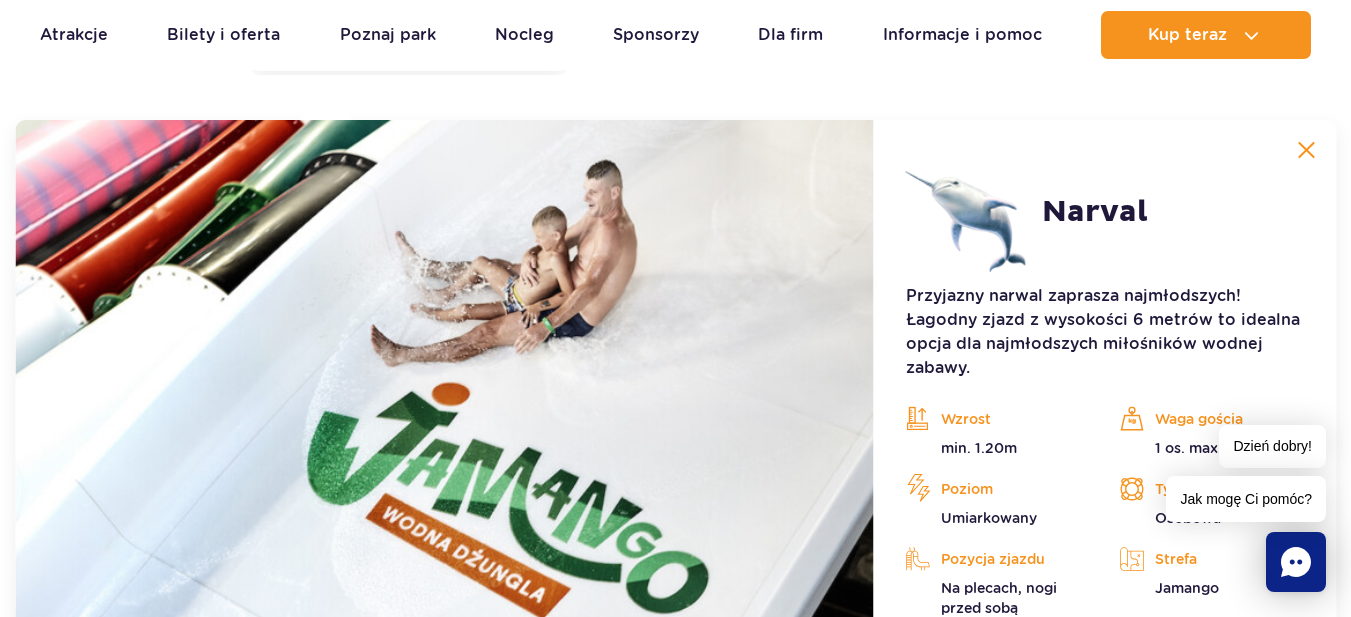 scroll, scrollTop: 5157, scrollLeft: 0, axis: vertical 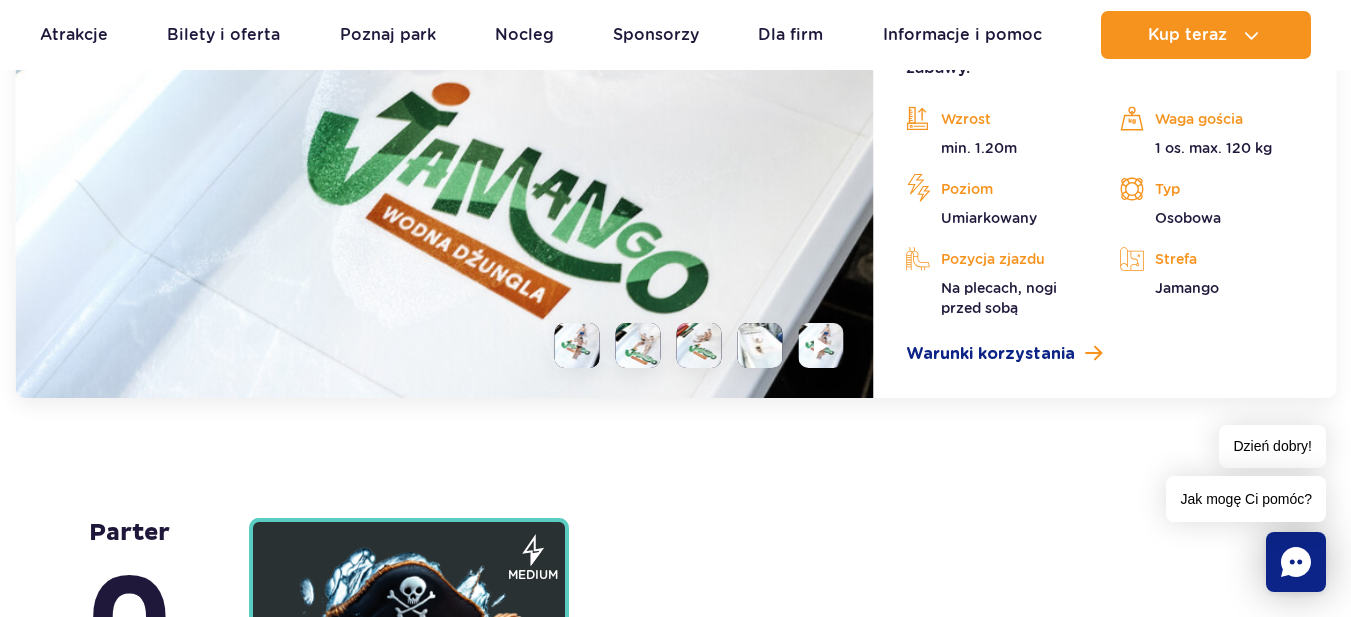 click at bounding box center [760, 345] 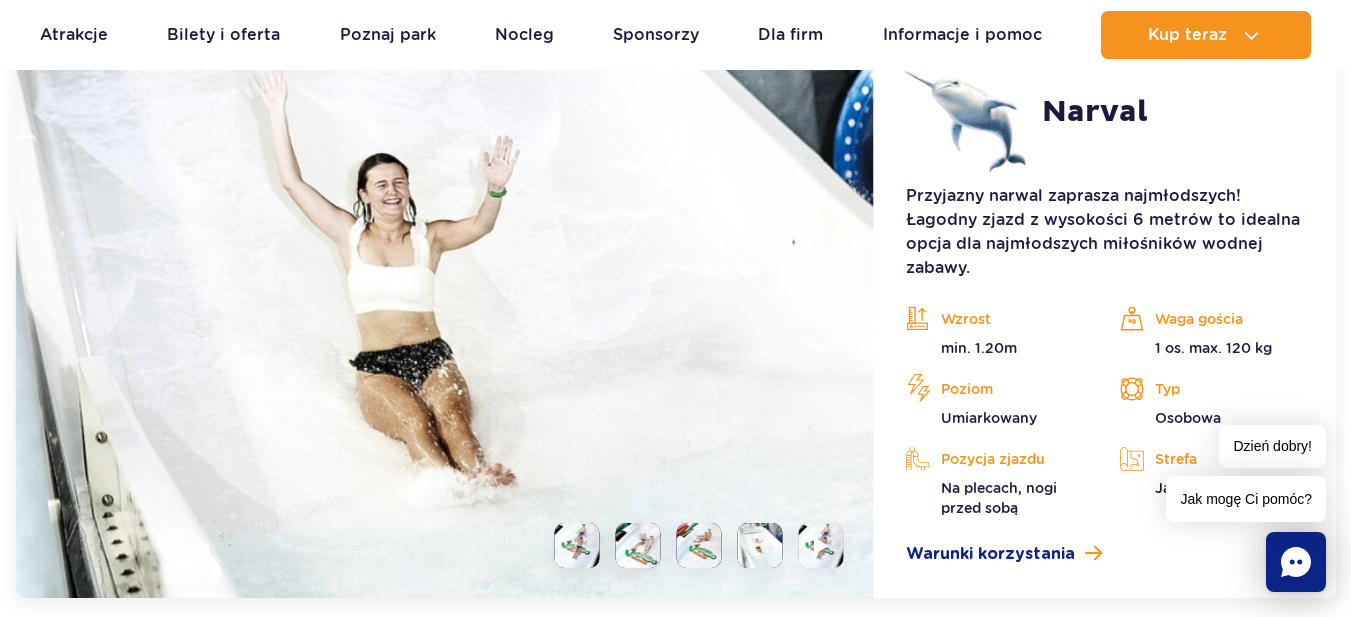 scroll, scrollTop: 4757, scrollLeft: 0, axis: vertical 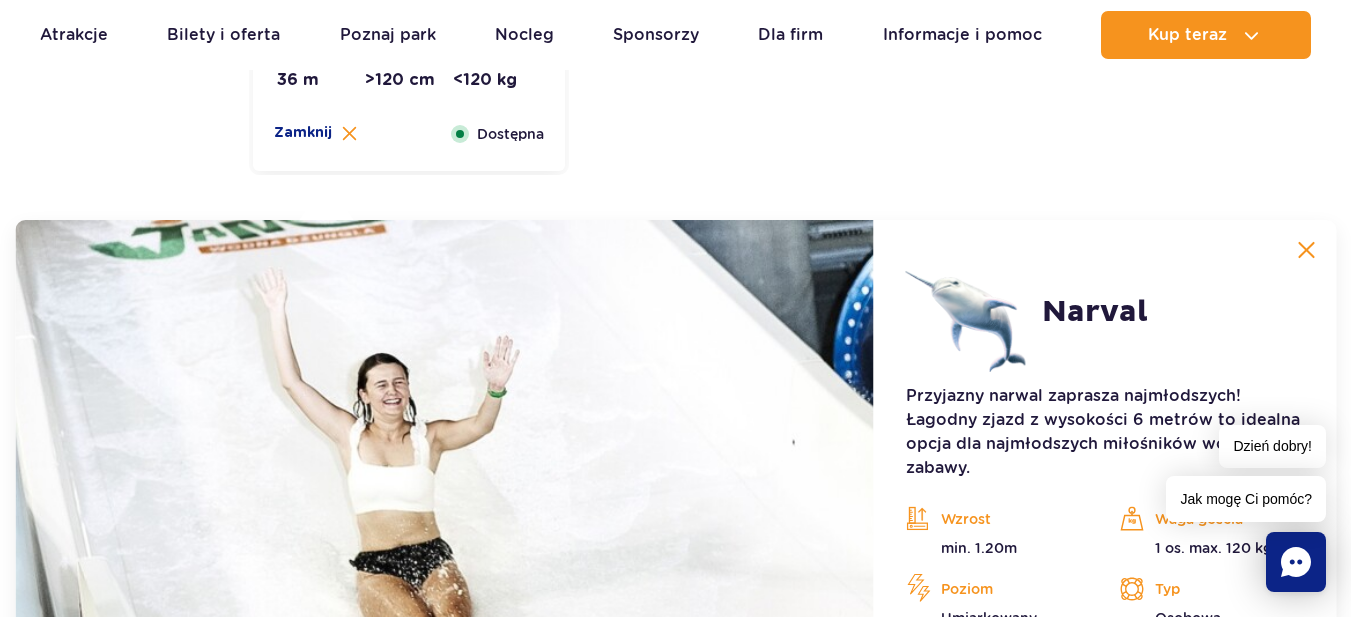 click on "Narval
Długość:
36 m
Wzrost:
>120 cm
Waga:
<120 kg
Więcej
Zamknij
Dostępna" at bounding box center (409, 77) 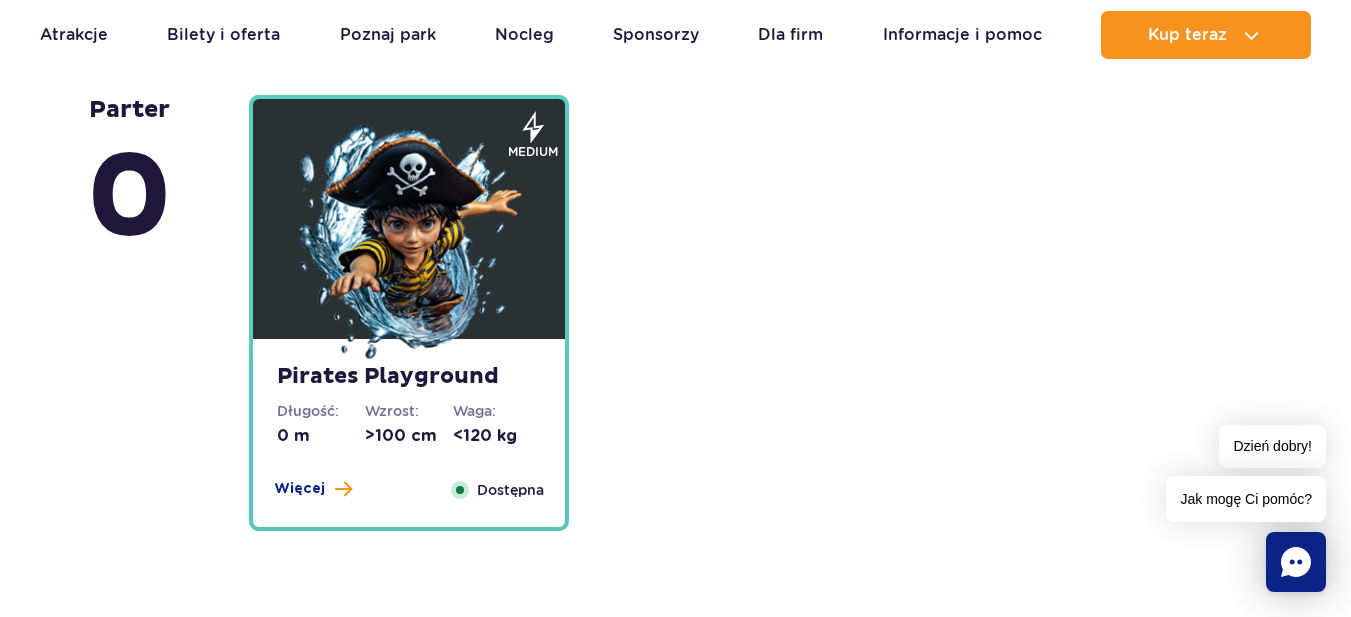 scroll, scrollTop: 5057, scrollLeft: 0, axis: vertical 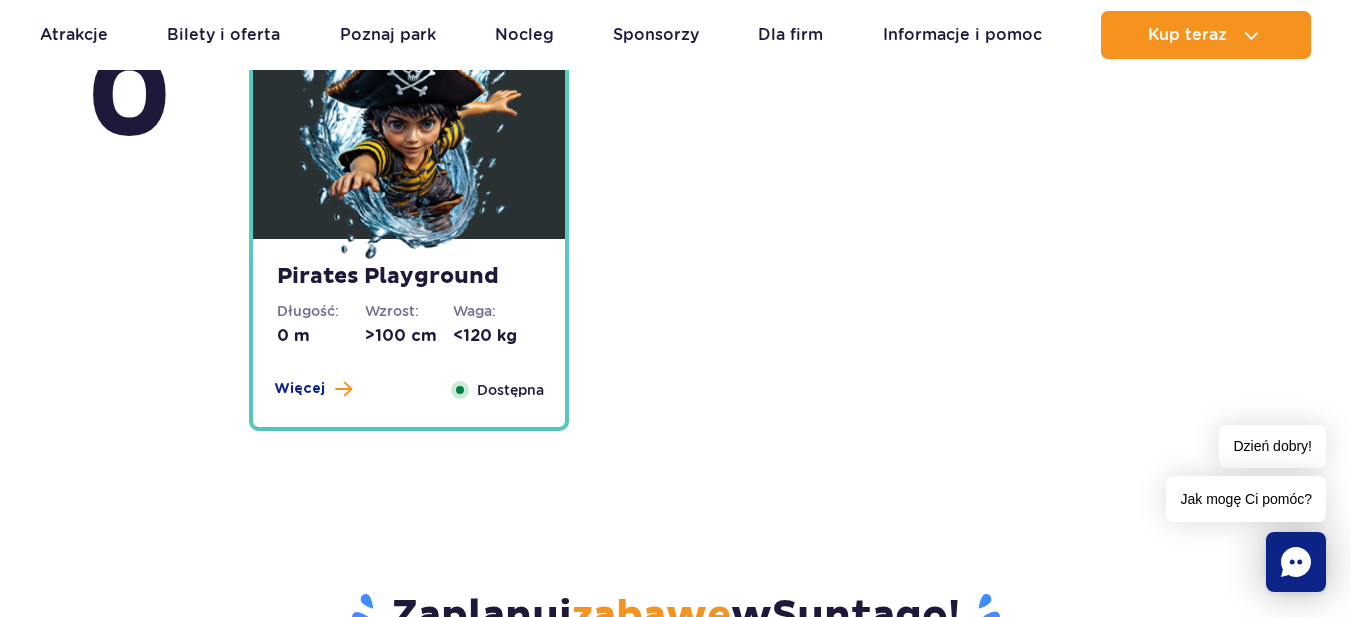 click at bounding box center [409, 144] 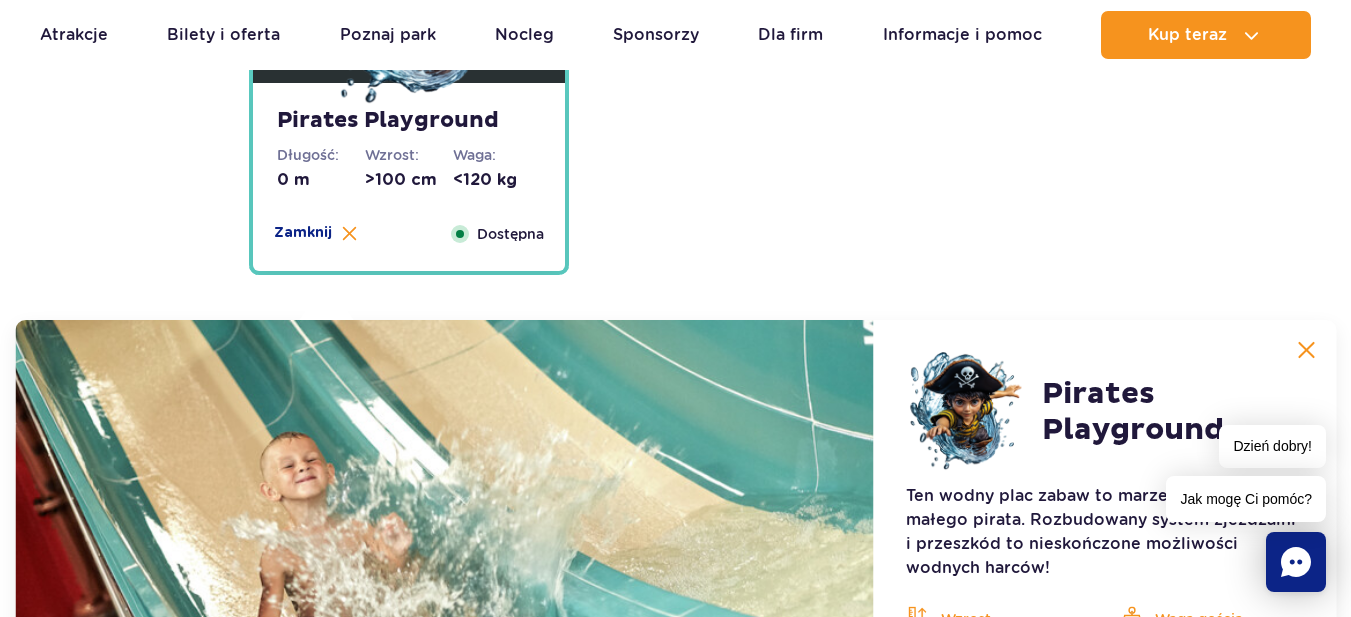 scroll, scrollTop: 5613, scrollLeft: 0, axis: vertical 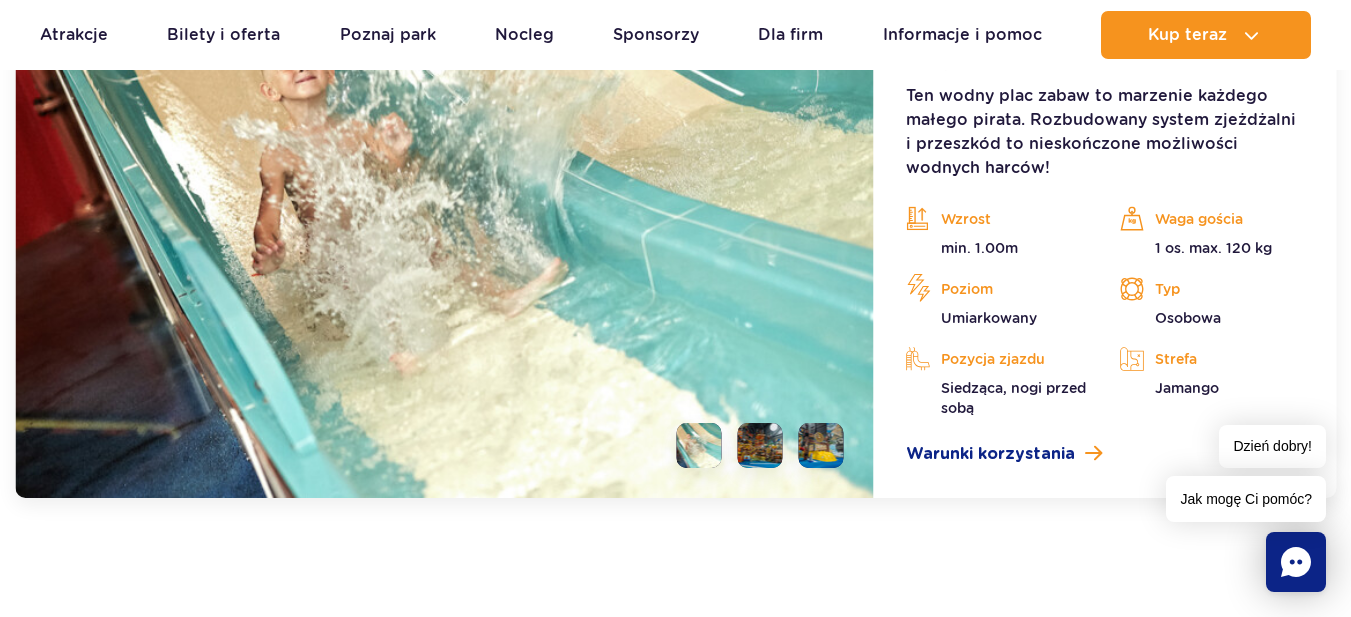 click at bounding box center (760, 445) 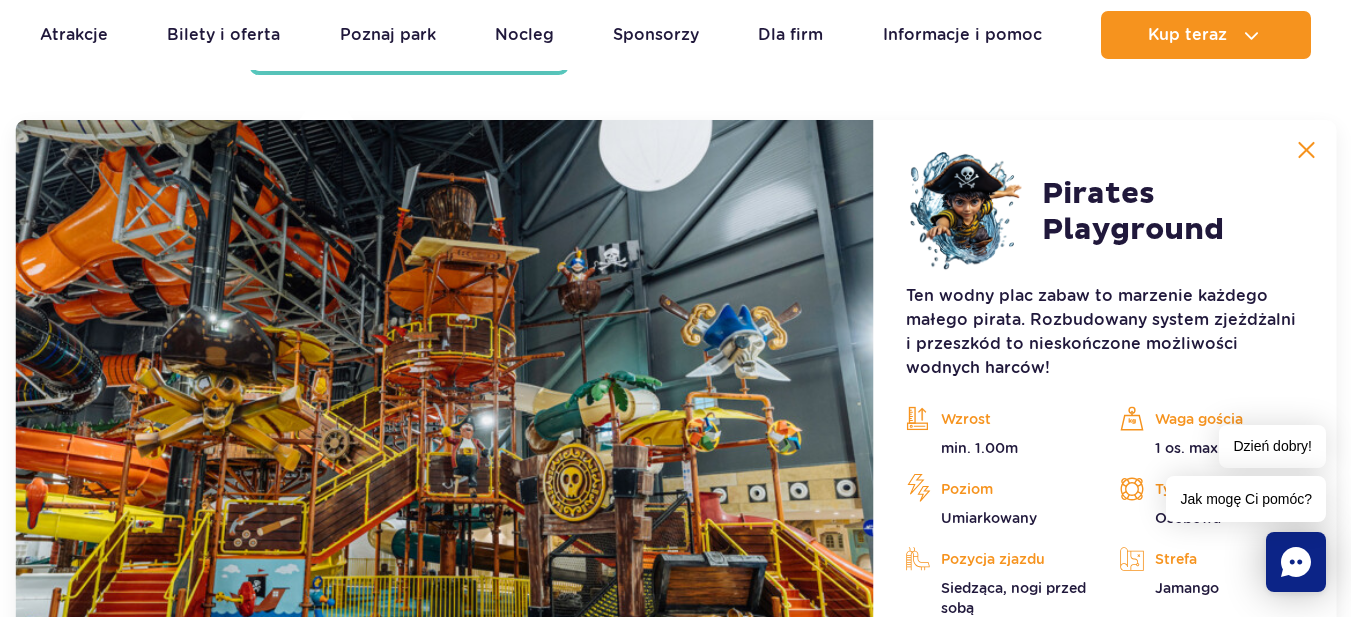 scroll, scrollTop: 5113, scrollLeft: 0, axis: vertical 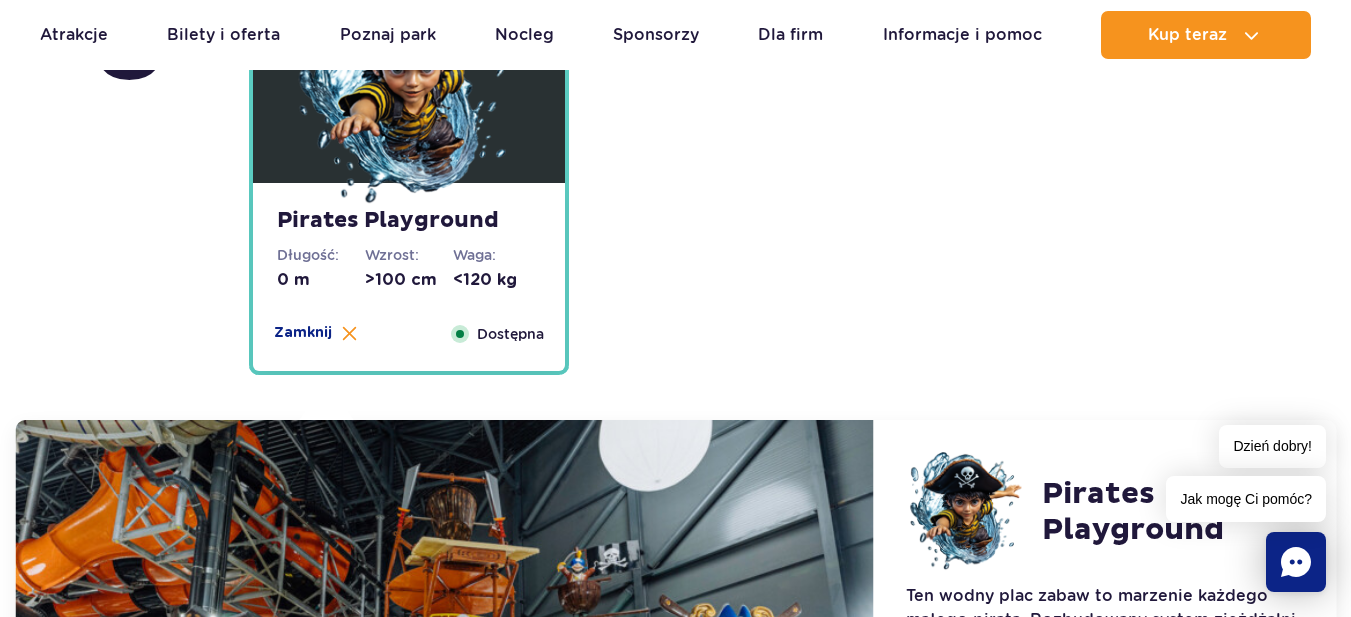 click on "Pirates Playground
Długość:
0 m
Wzrost:
>100 cm
Waga:
<120 kg
Więcej
Zamknij
Dostępna" at bounding box center [409, 277] 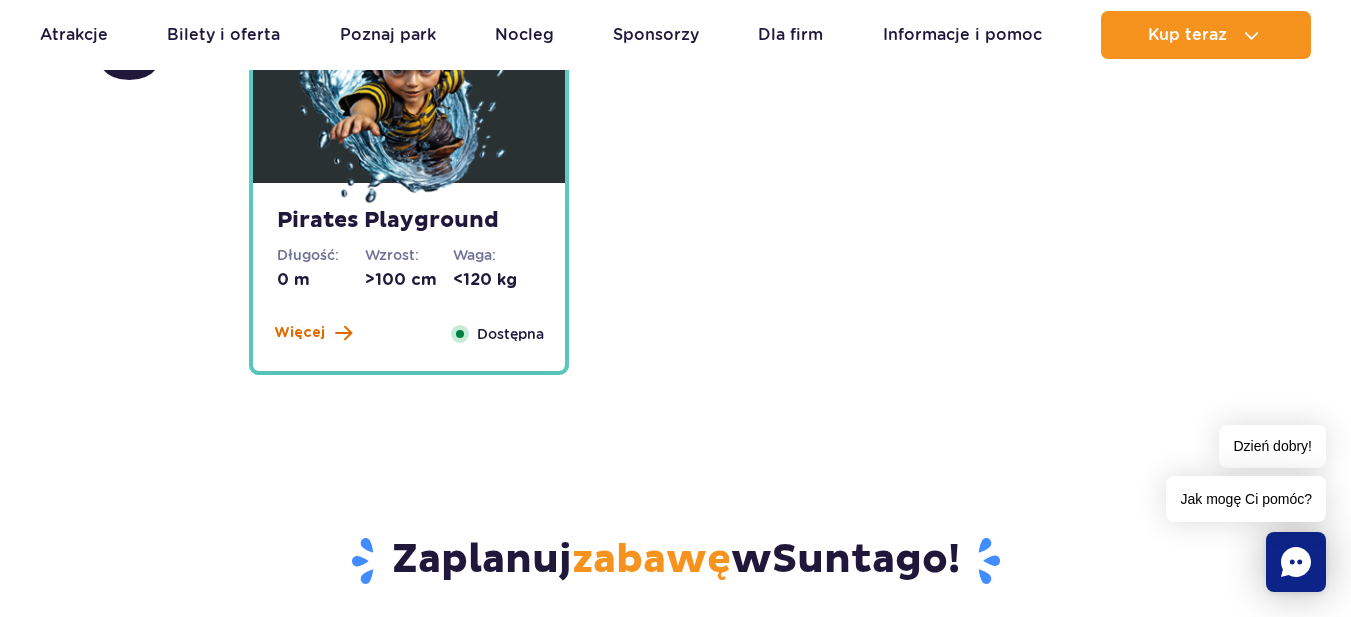 click on "Więcej" at bounding box center [299, 333] 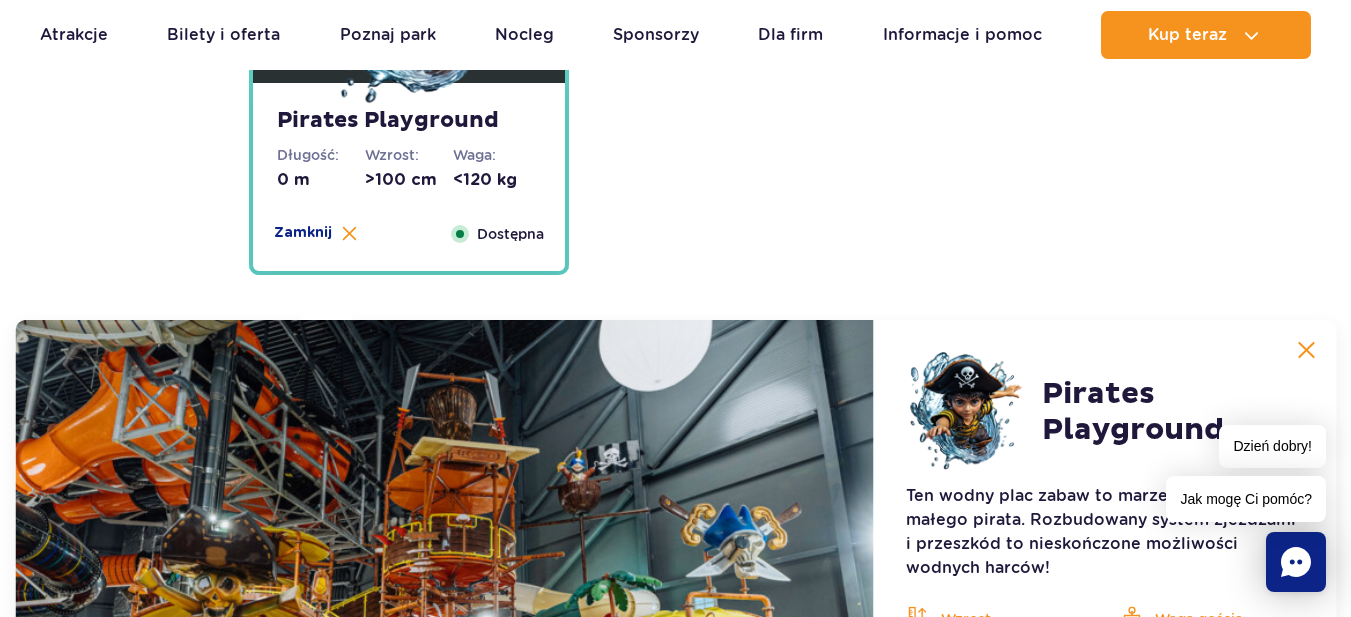 scroll, scrollTop: 5113, scrollLeft: 0, axis: vertical 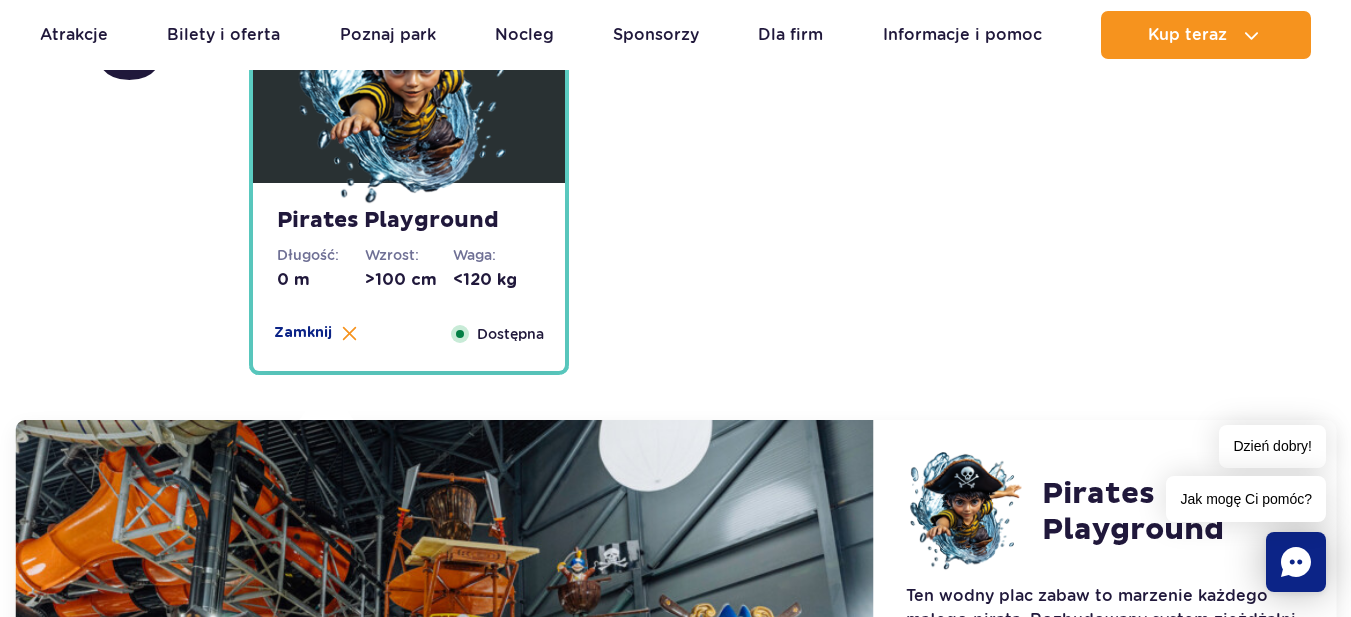 click on "Pirates Playground
Długość:
0 m
Wzrost:
>100 cm
Waga:
<120 kg
Więcej
Zamknij
Dostępna" at bounding box center (409, 277) 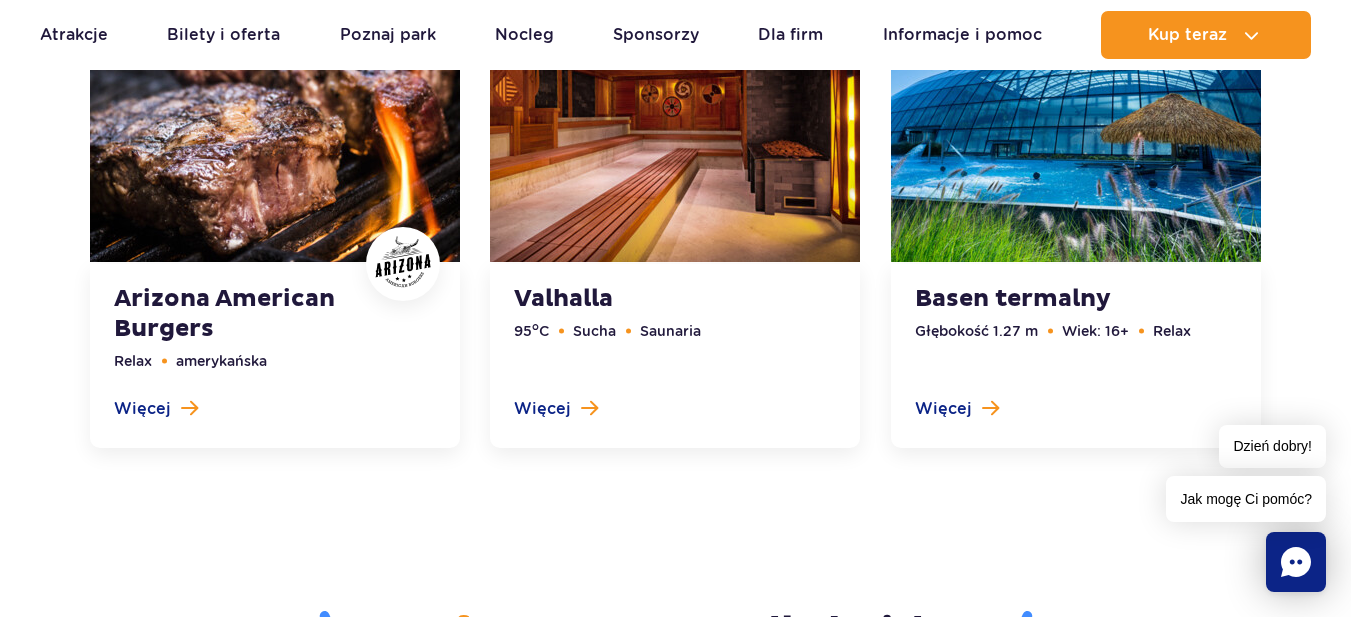 scroll, scrollTop: 6213, scrollLeft: 0, axis: vertical 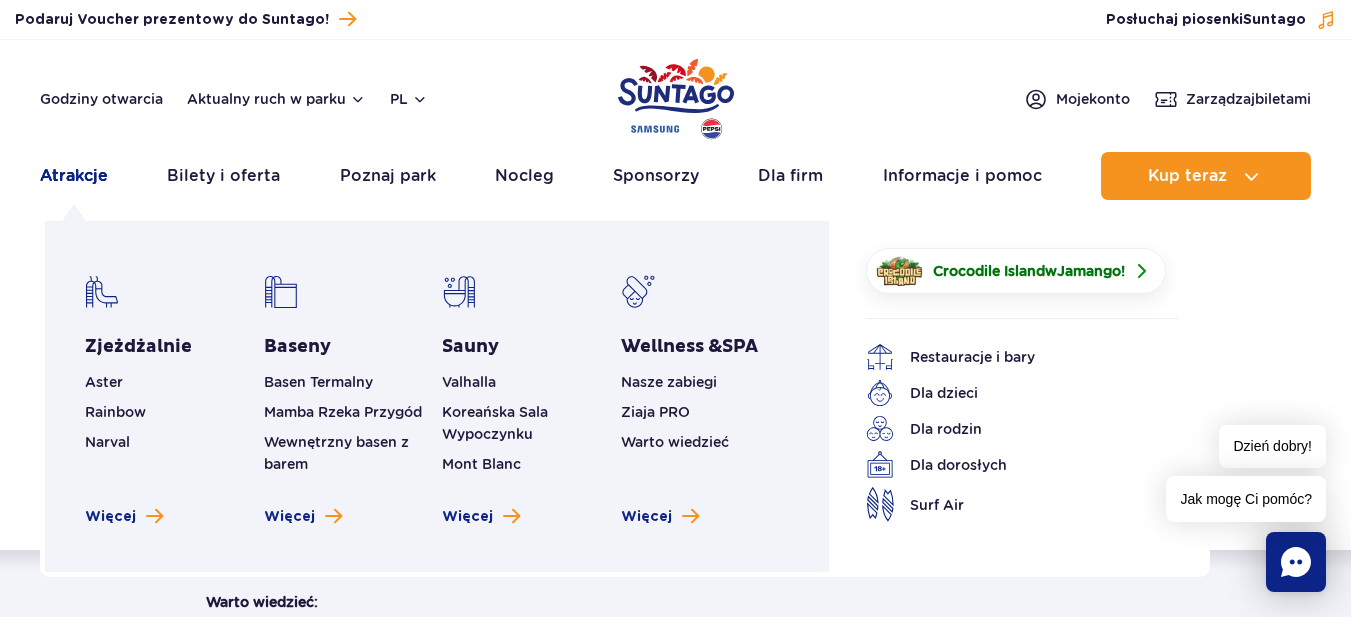 click on "Atrakcje" at bounding box center (74, 176) 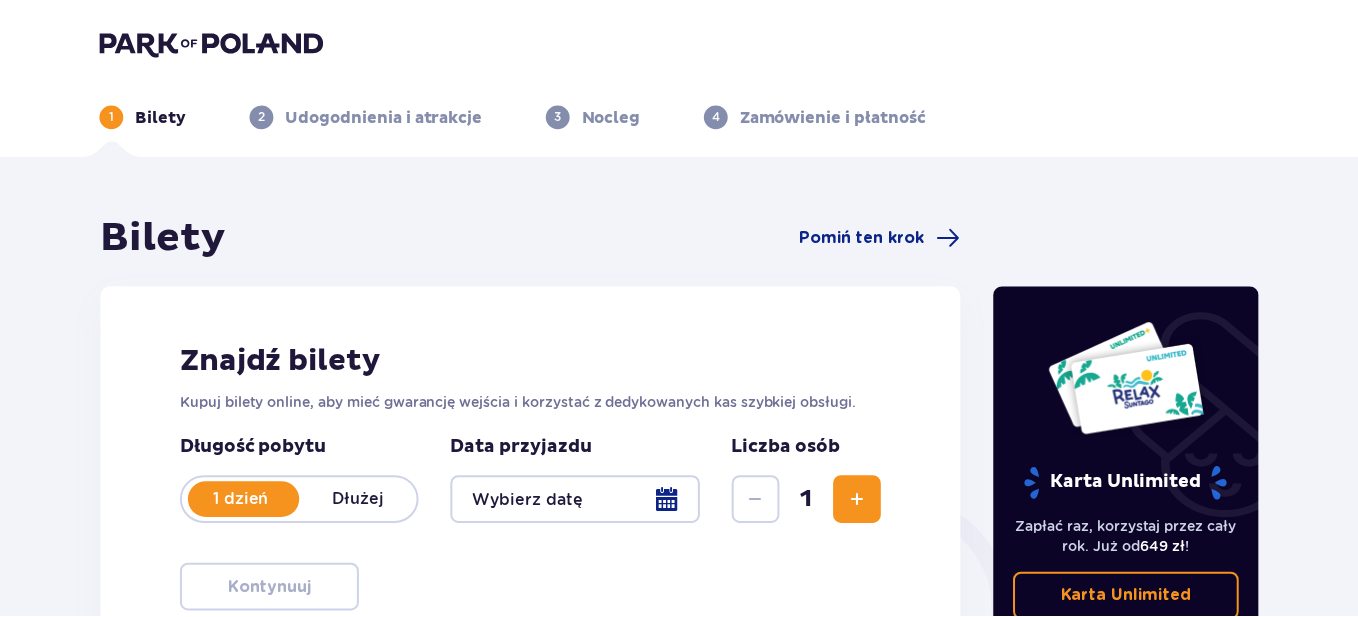 scroll, scrollTop: 0, scrollLeft: 0, axis: both 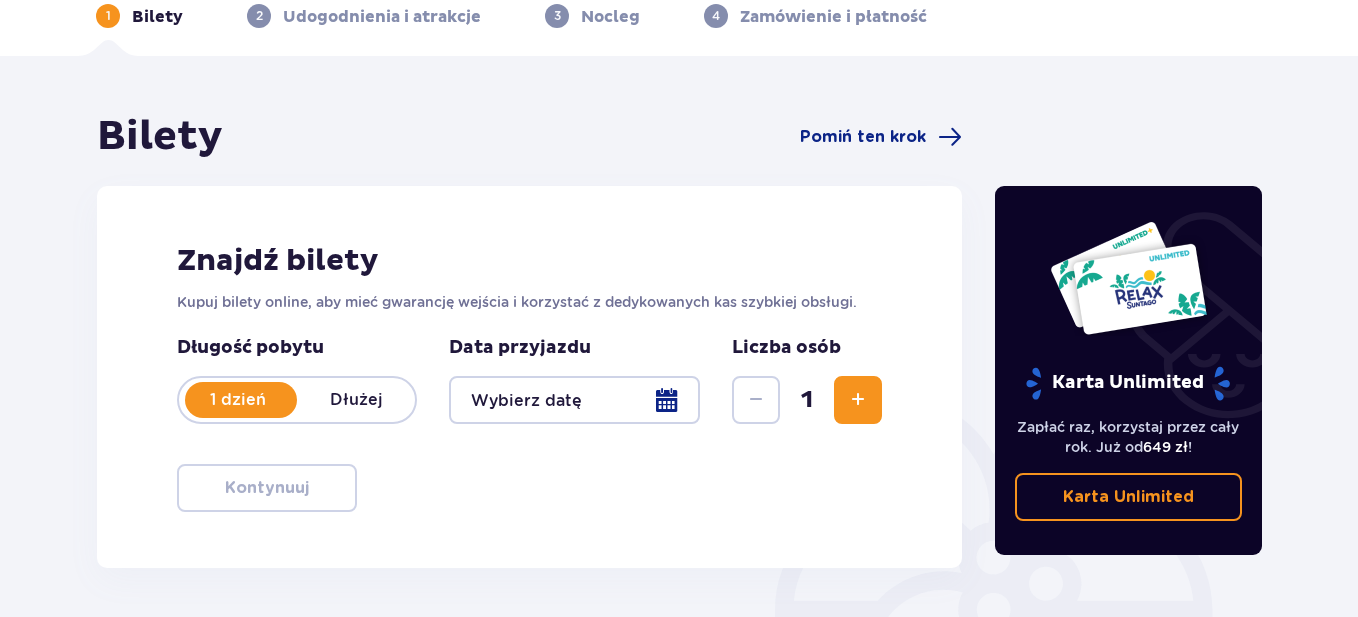 click at bounding box center [858, 400] 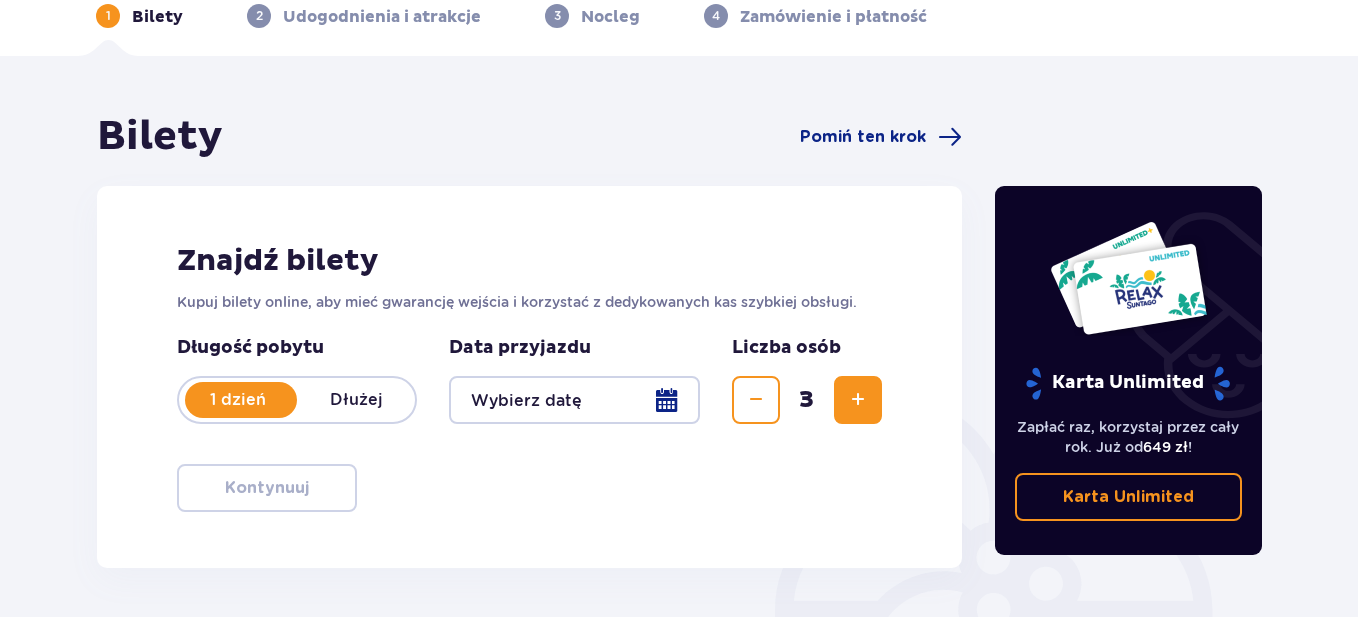 click at bounding box center [858, 400] 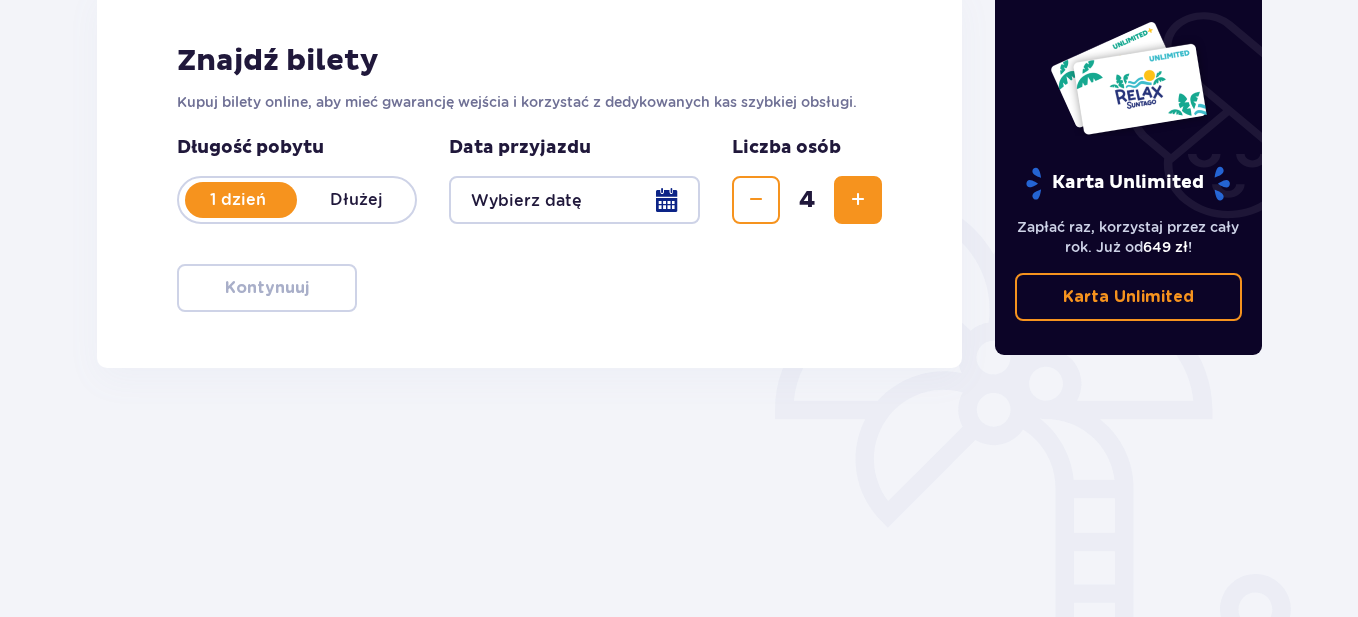 scroll, scrollTop: 400, scrollLeft: 0, axis: vertical 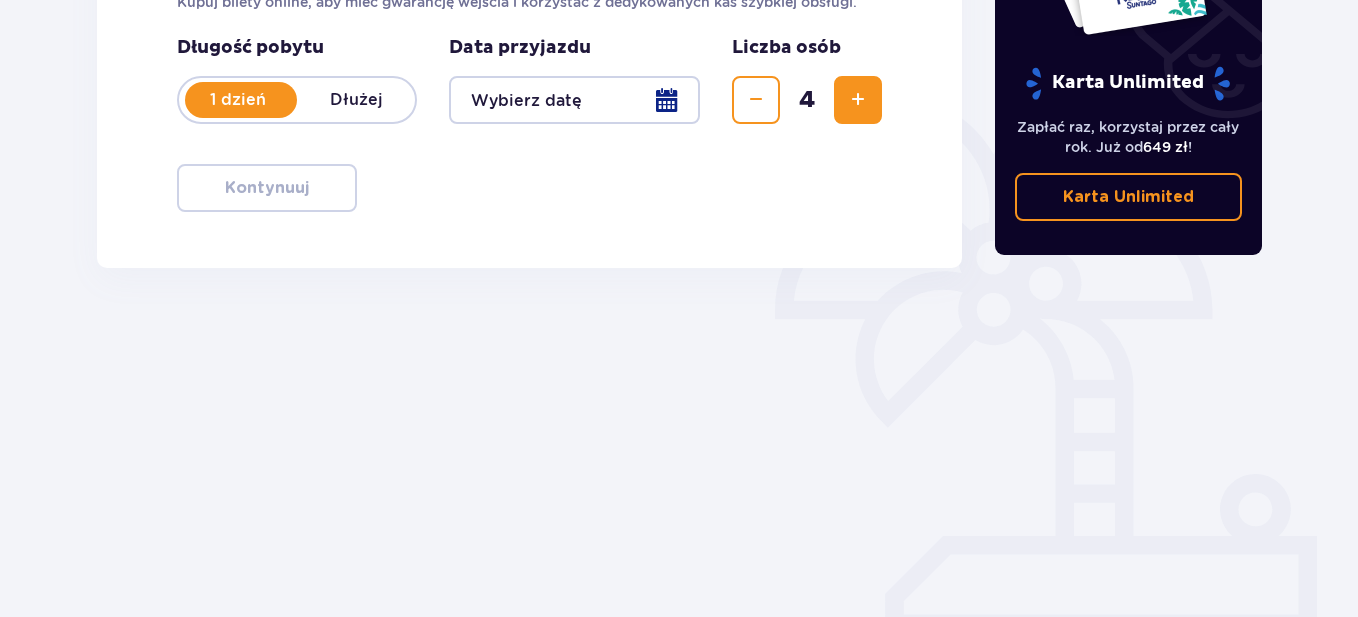 click at bounding box center (574, 100) 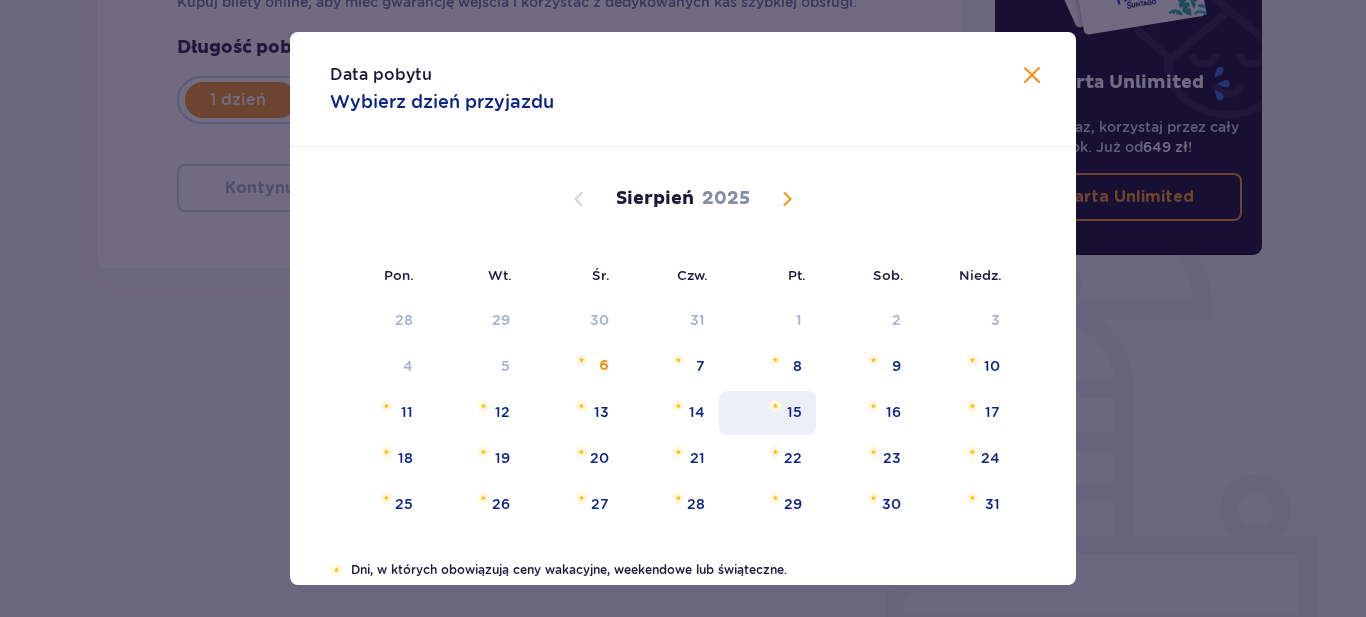 click on "15" at bounding box center (767, 413) 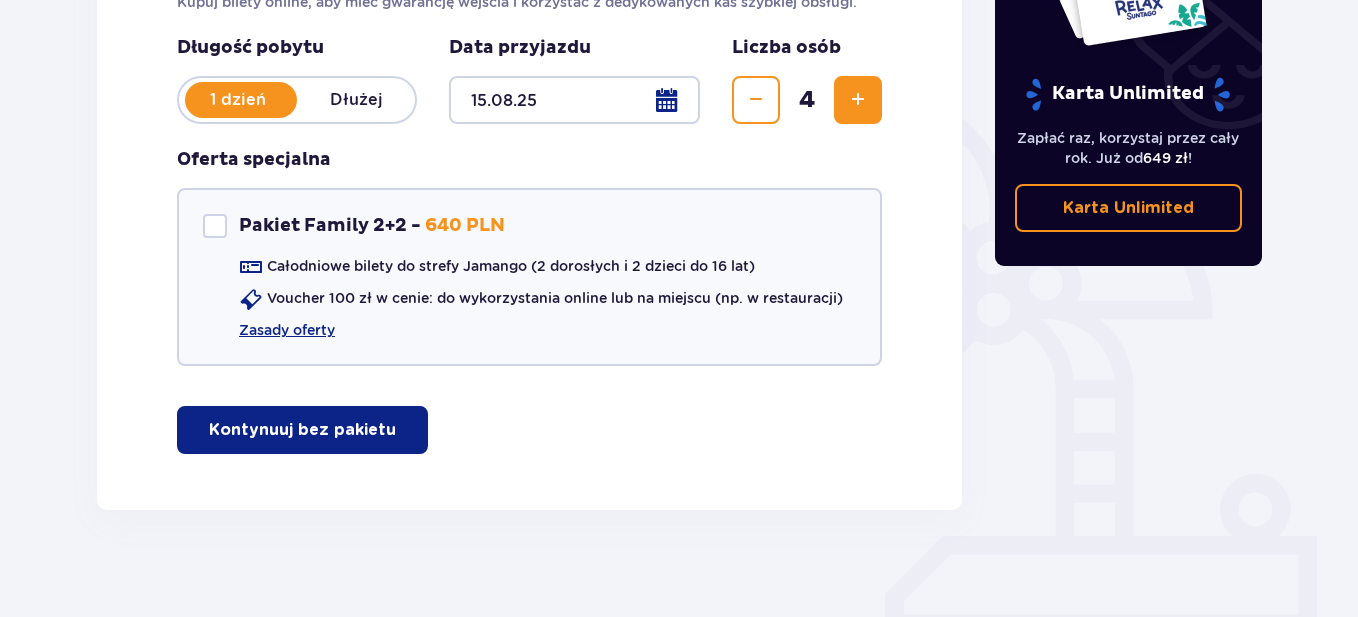 click on "Kontynuuj bez pakietu" at bounding box center [302, 430] 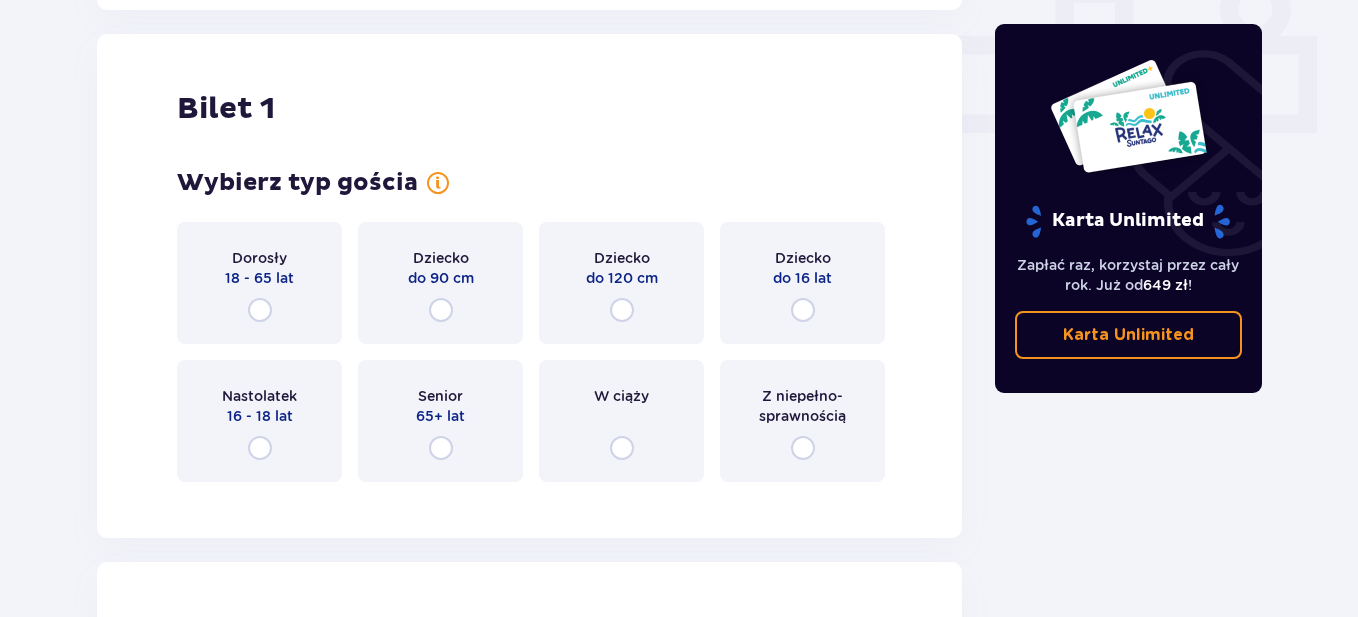 scroll, scrollTop: 910, scrollLeft: 0, axis: vertical 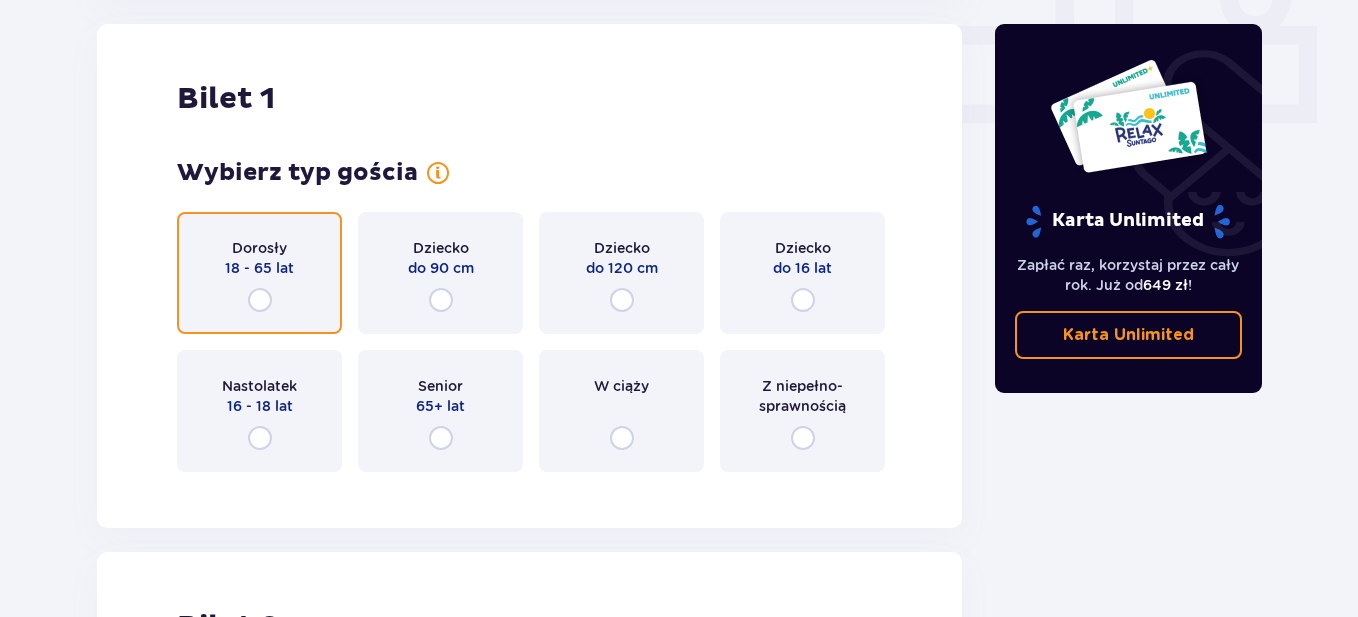 click at bounding box center (260, 300) 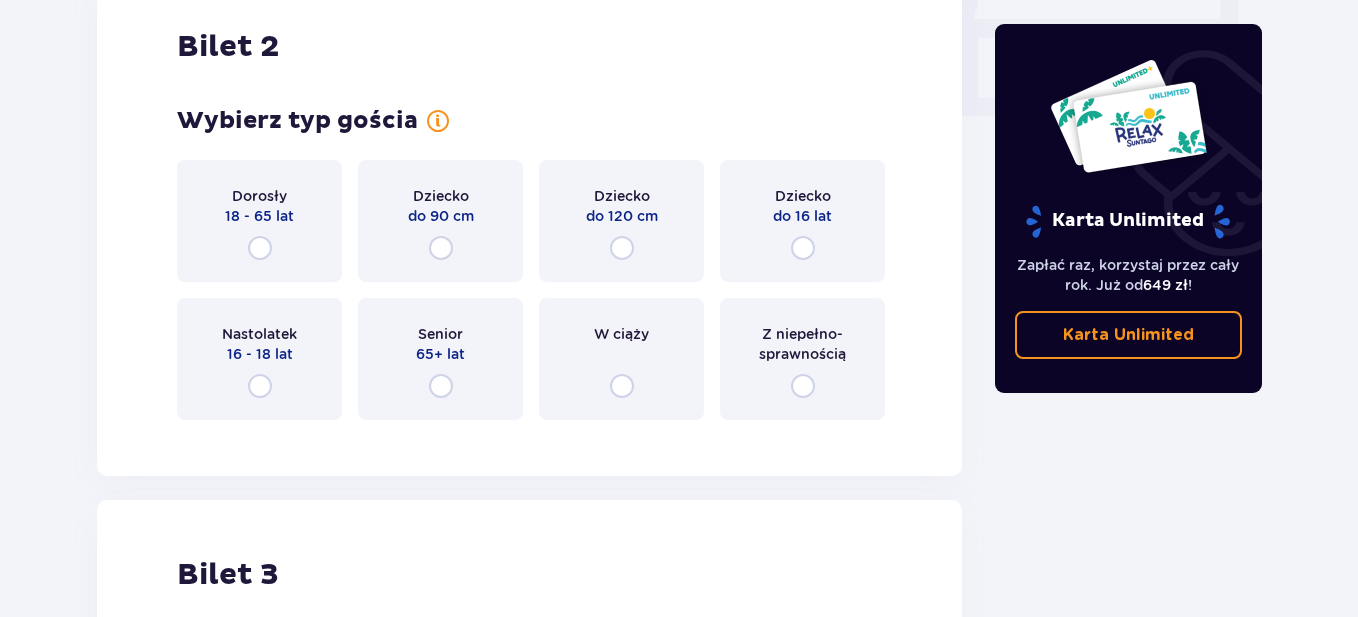 scroll, scrollTop: 2098, scrollLeft: 0, axis: vertical 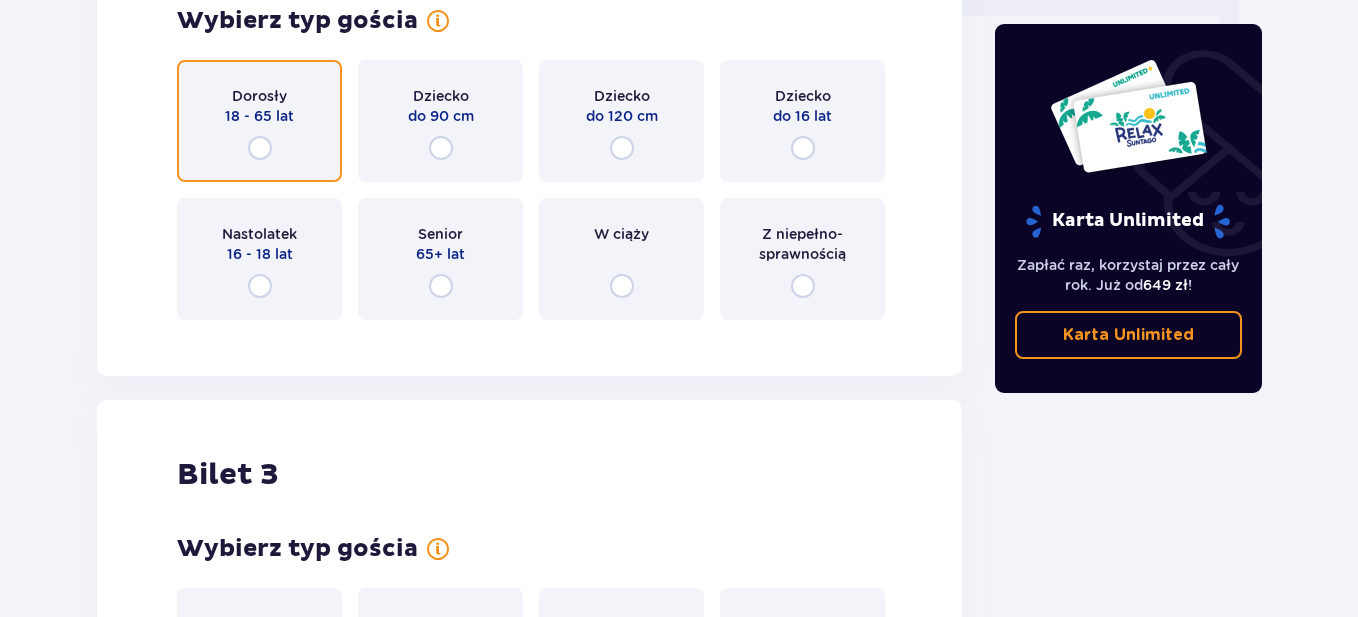 click at bounding box center [260, 148] 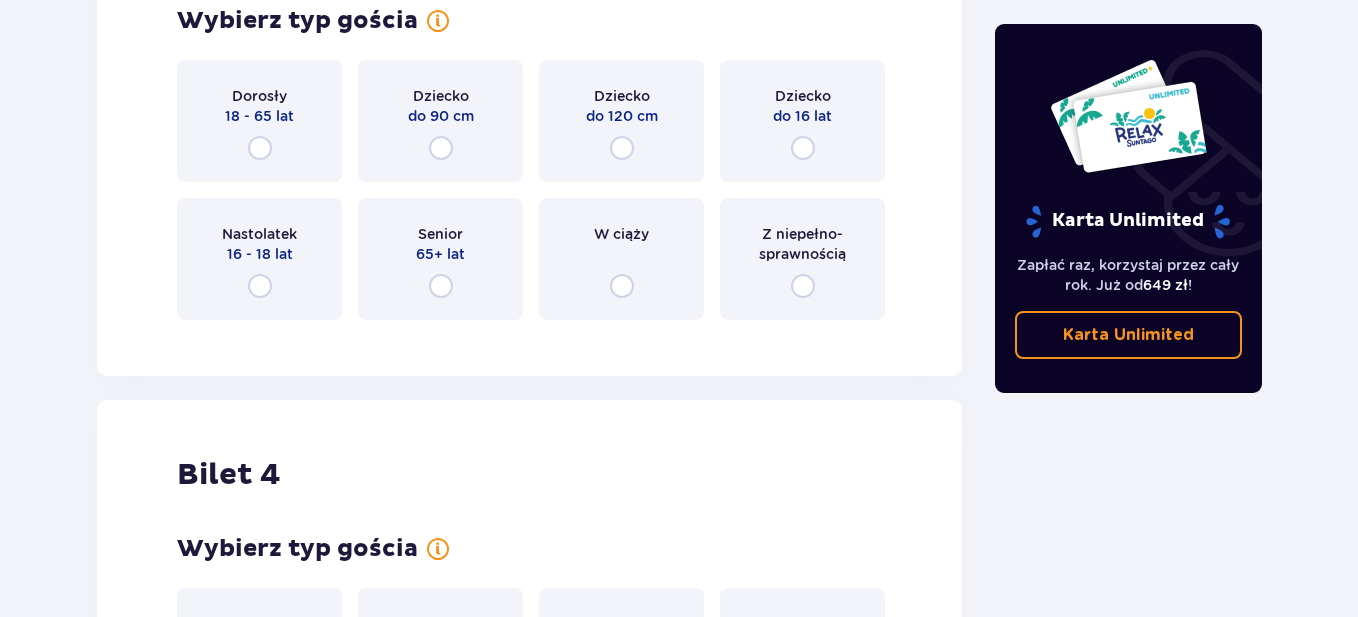 scroll, scrollTop: 3034, scrollLeft: 0, axis: vertical 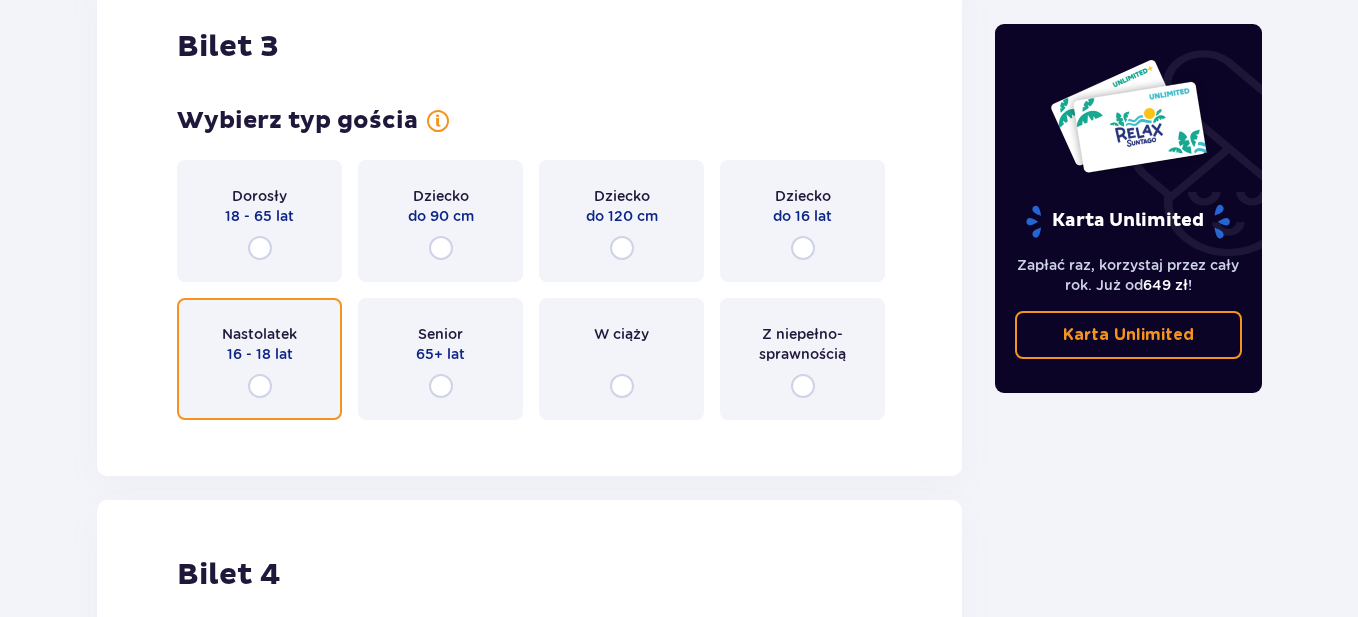 click at bounding box center (260, 386) 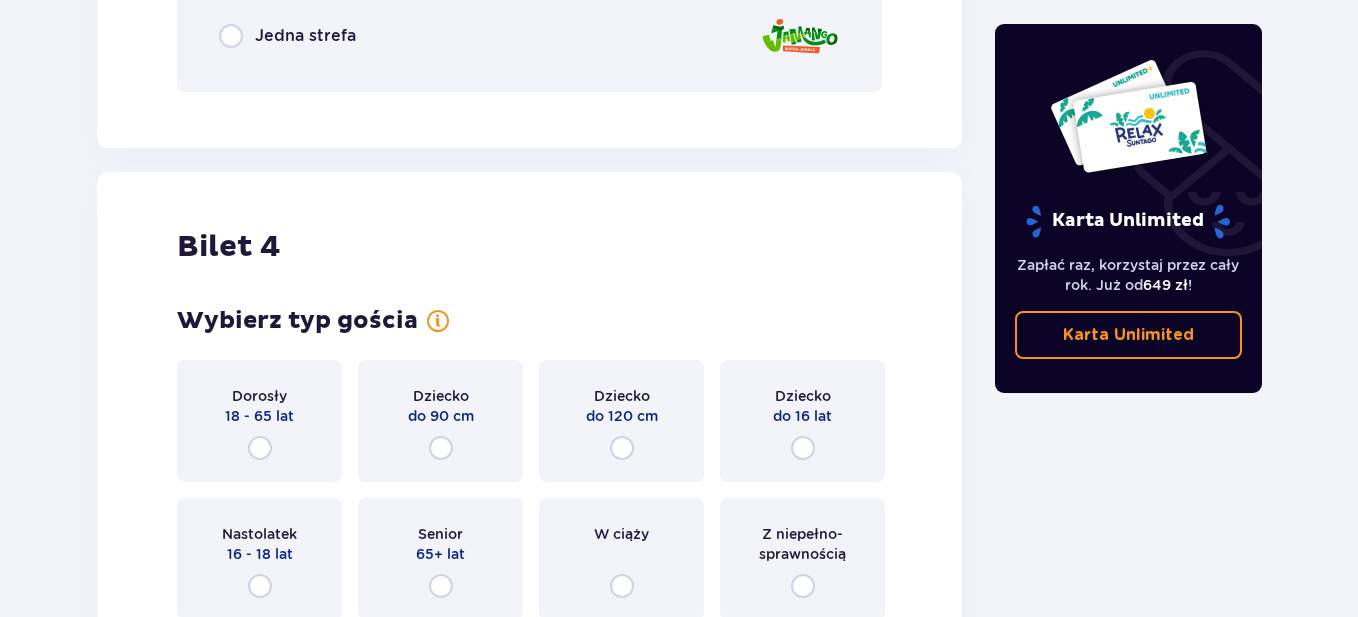 scroll, scrollTop: 3970, scrollLeft: 0, axis: vertical 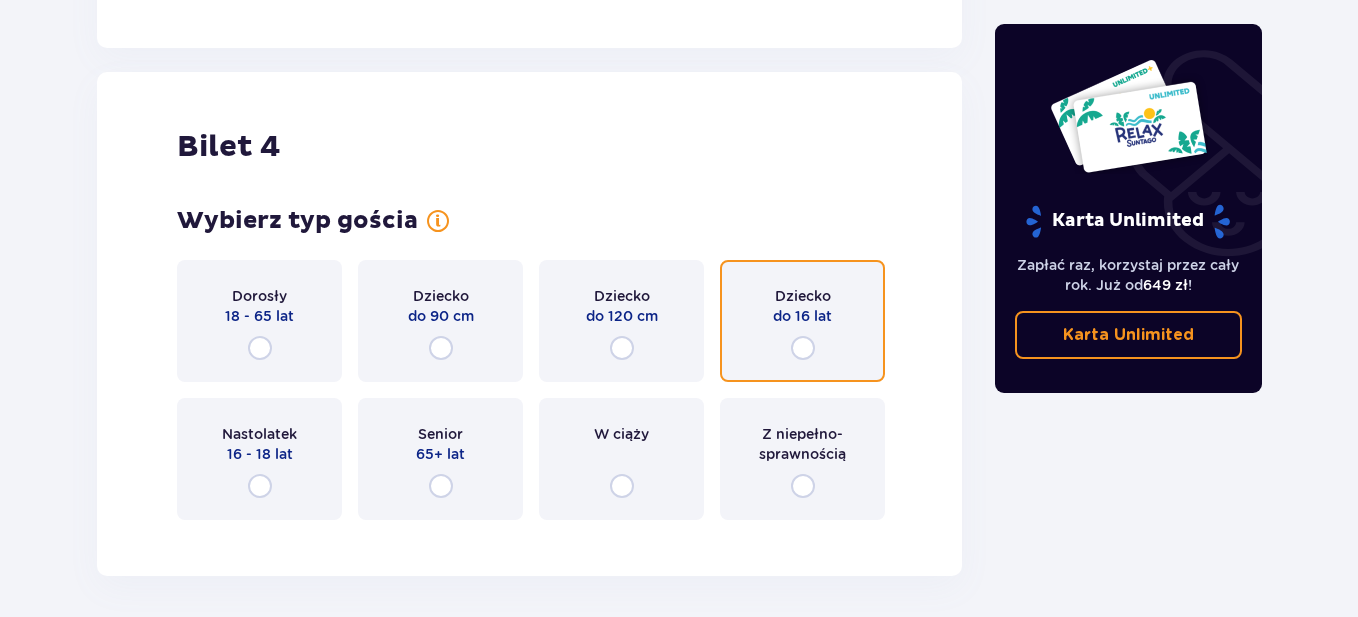 click at bounding box center (803, 348) 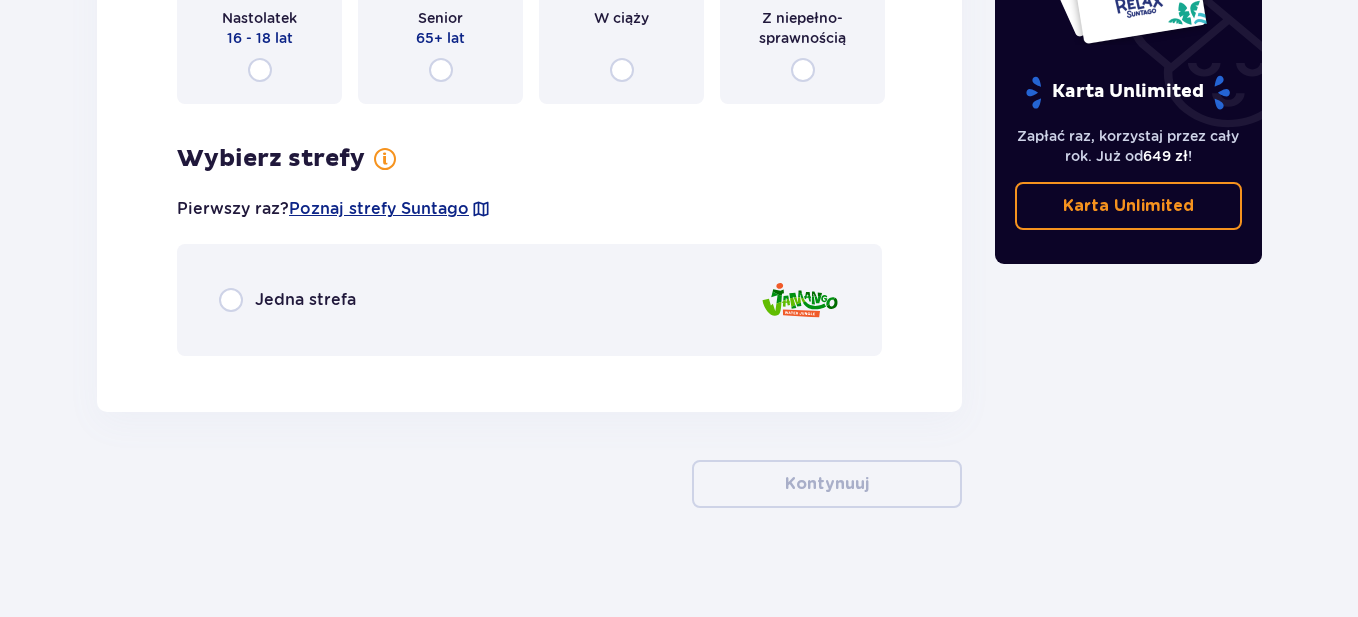 scroll, scrollTop: 4397, scrollLeft: 0, axis: vertical 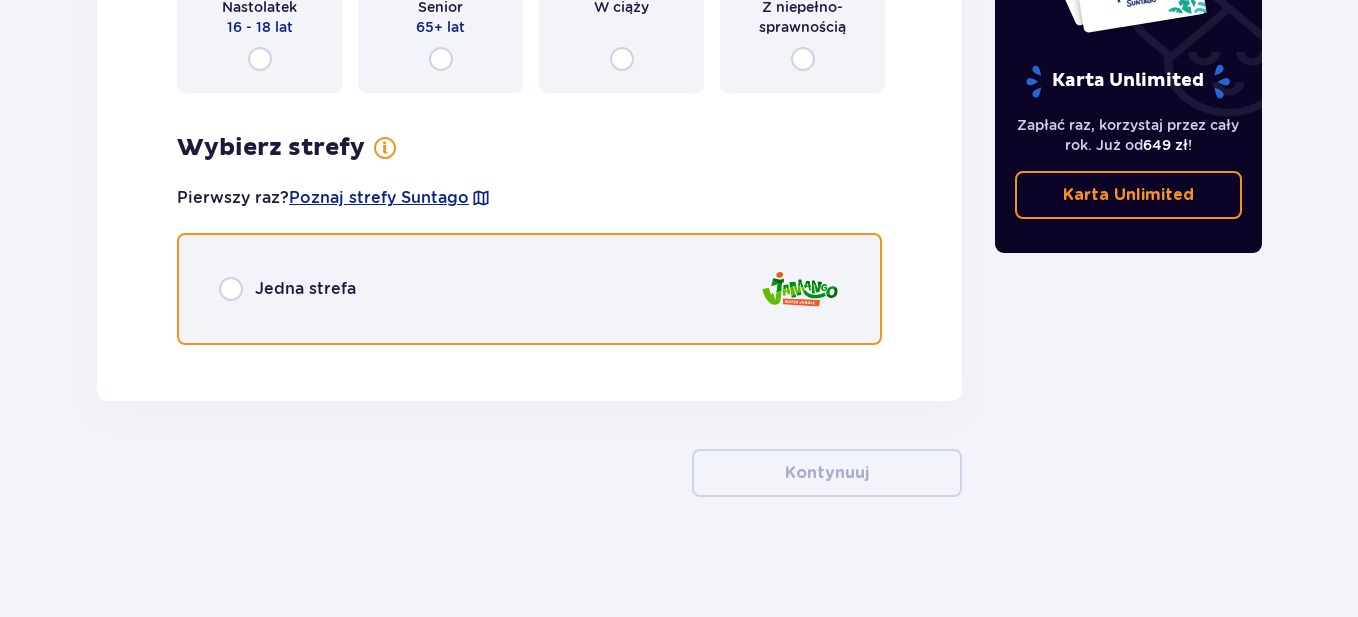 click at bounding box center [231, 289] 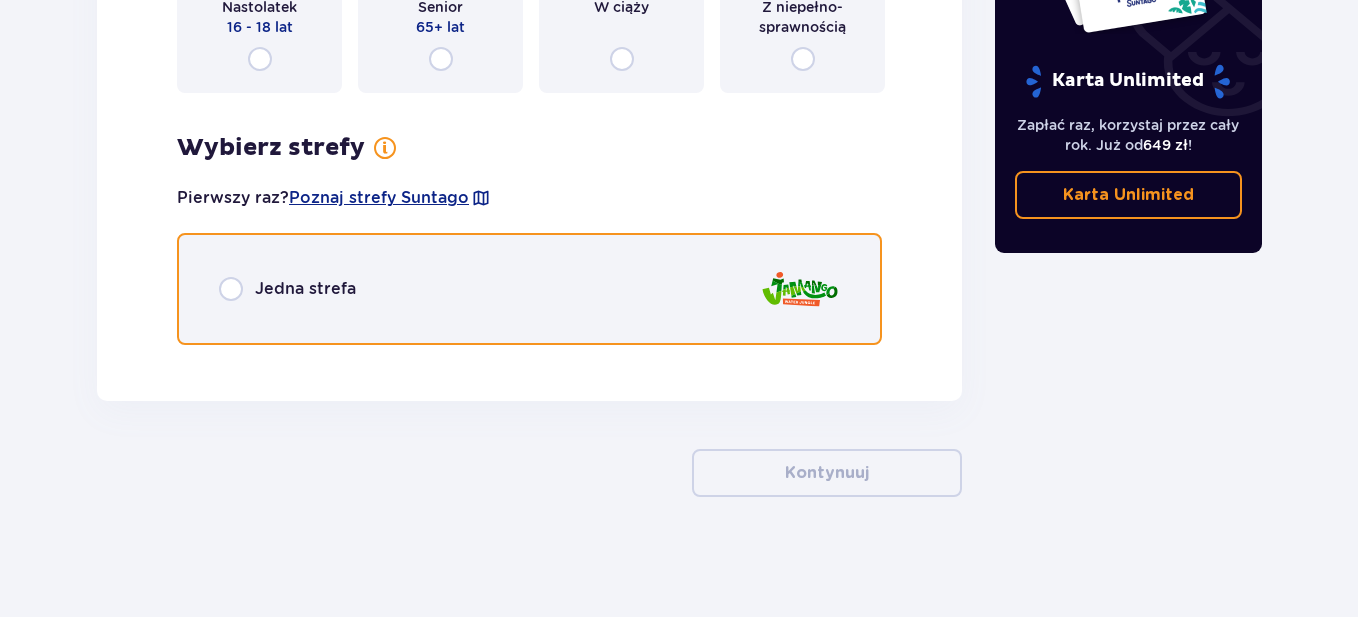 radio on "true" 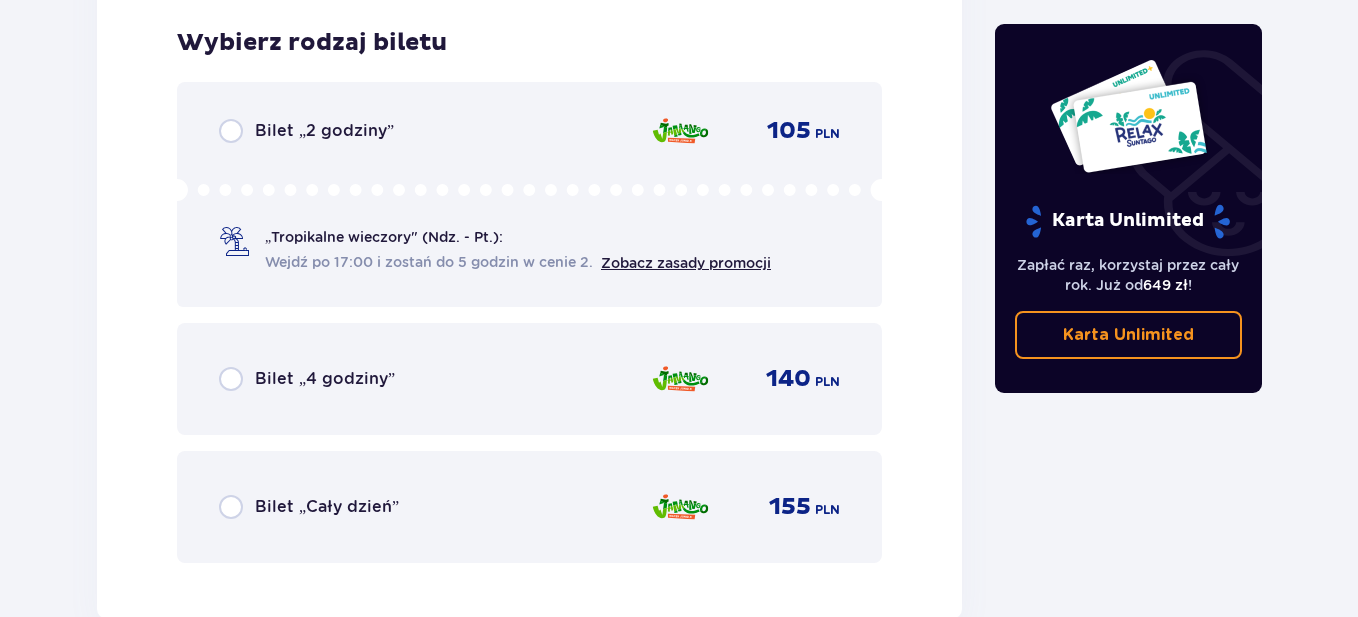 scroll, scrollTop: 4758, scrollLeft: 0, axis: vertical 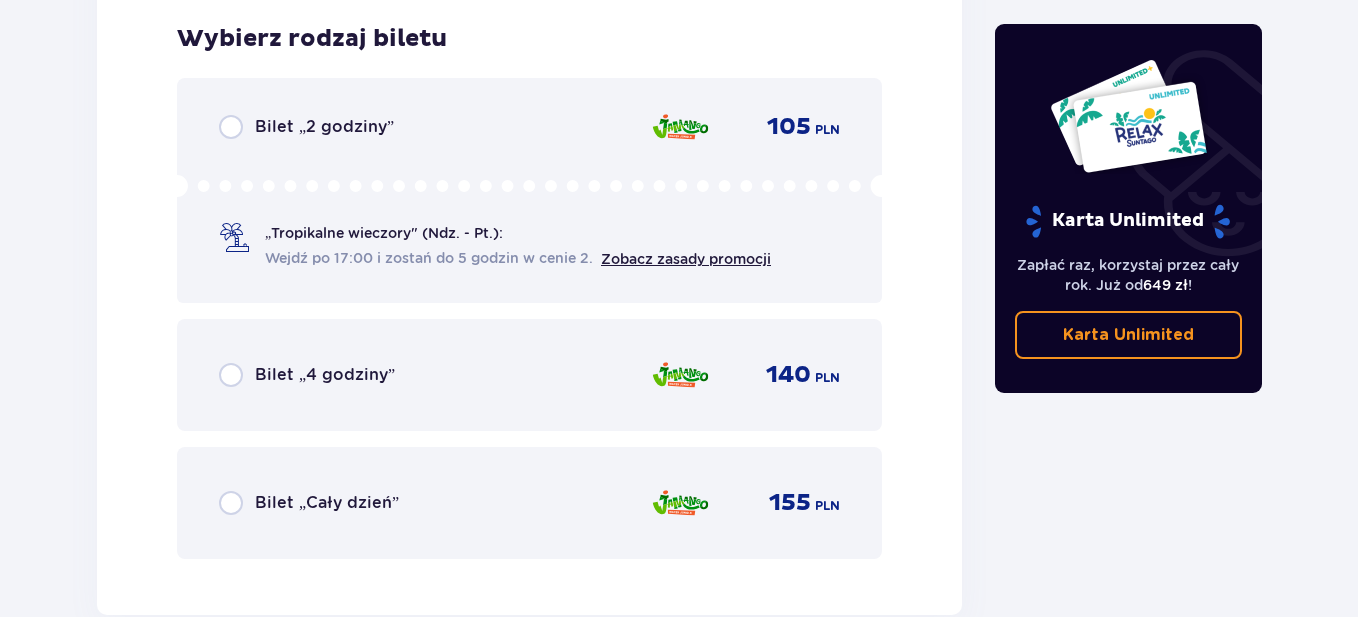 click on "Bilet „Cały dzień”   155 PLN" at bounding box center [529, 503] 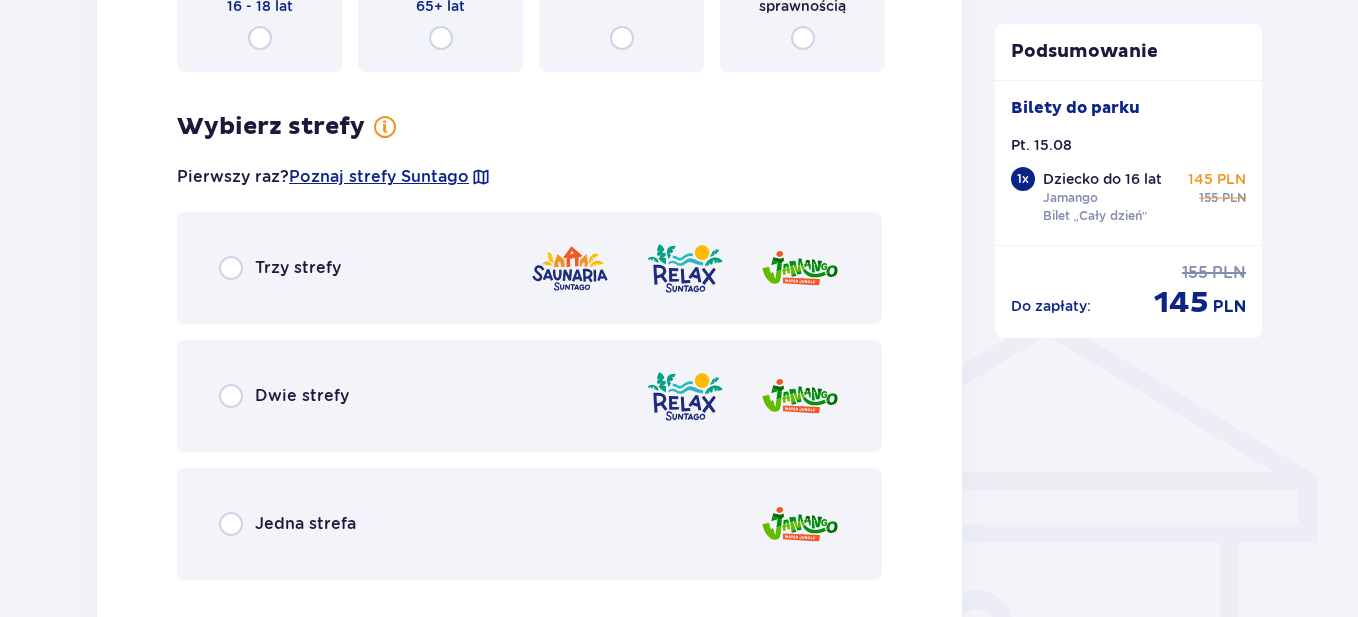 scroll, scrollTop: 1410, scrollLeft: 0, axis: vertical 